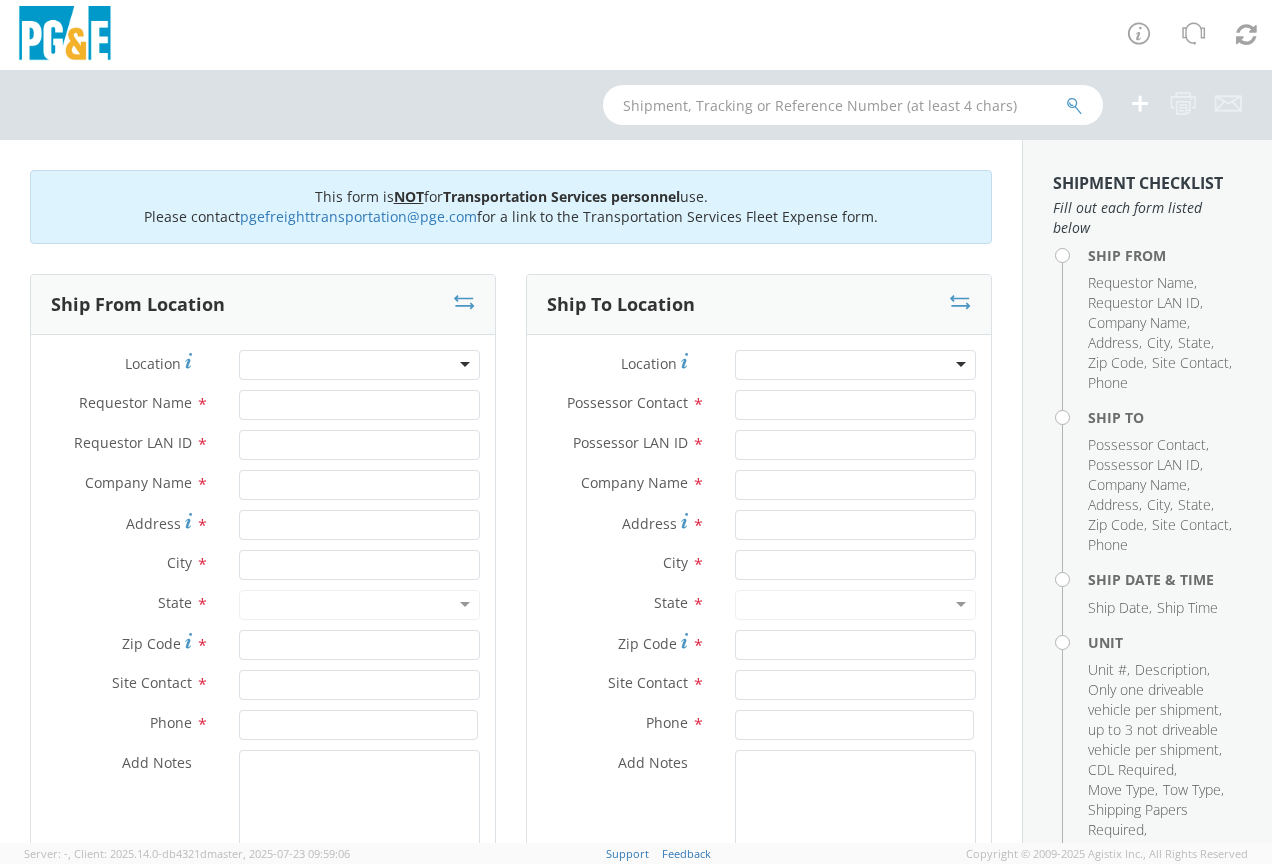 scroll, scrollTop: 0, scrollLeft: 0, axis: both 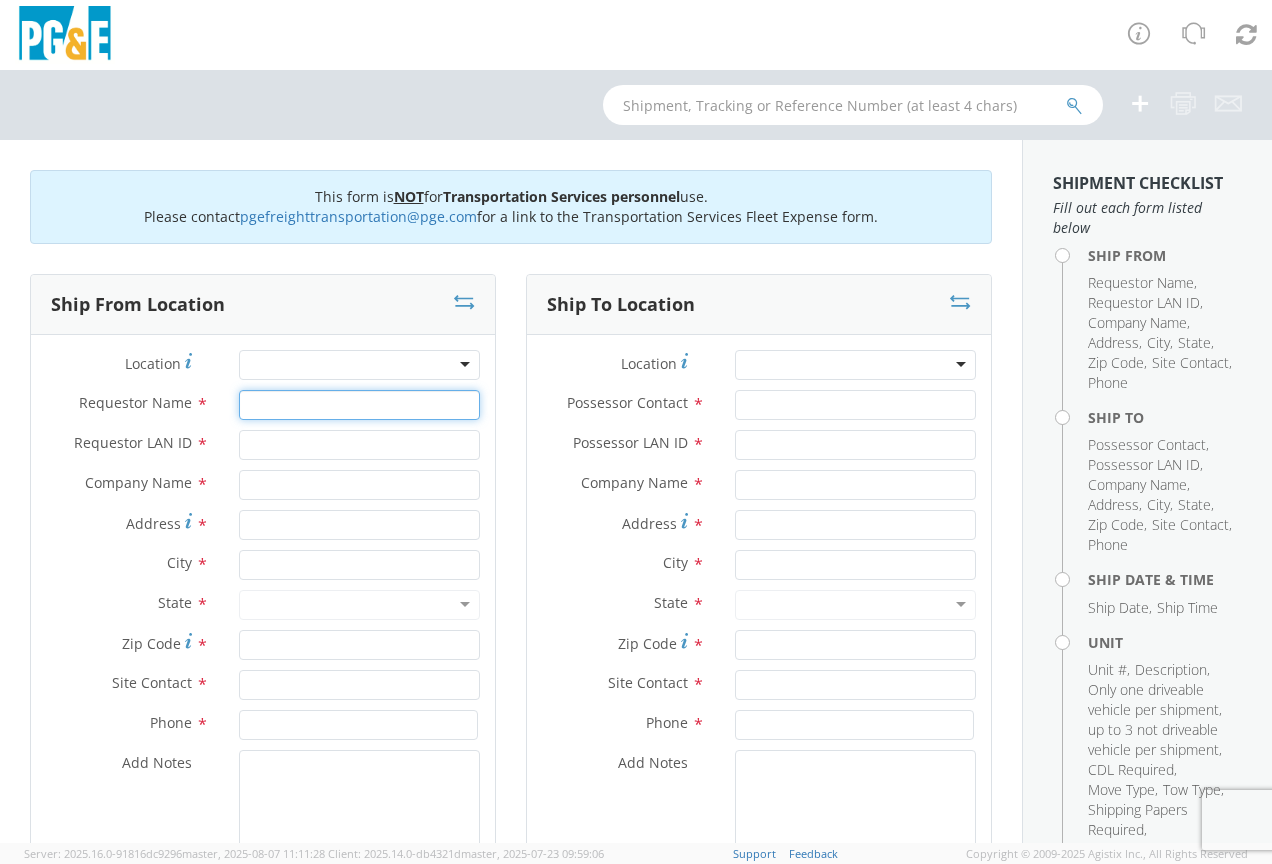 click on "Requestor Name        *" at bounding box center [359, 405] 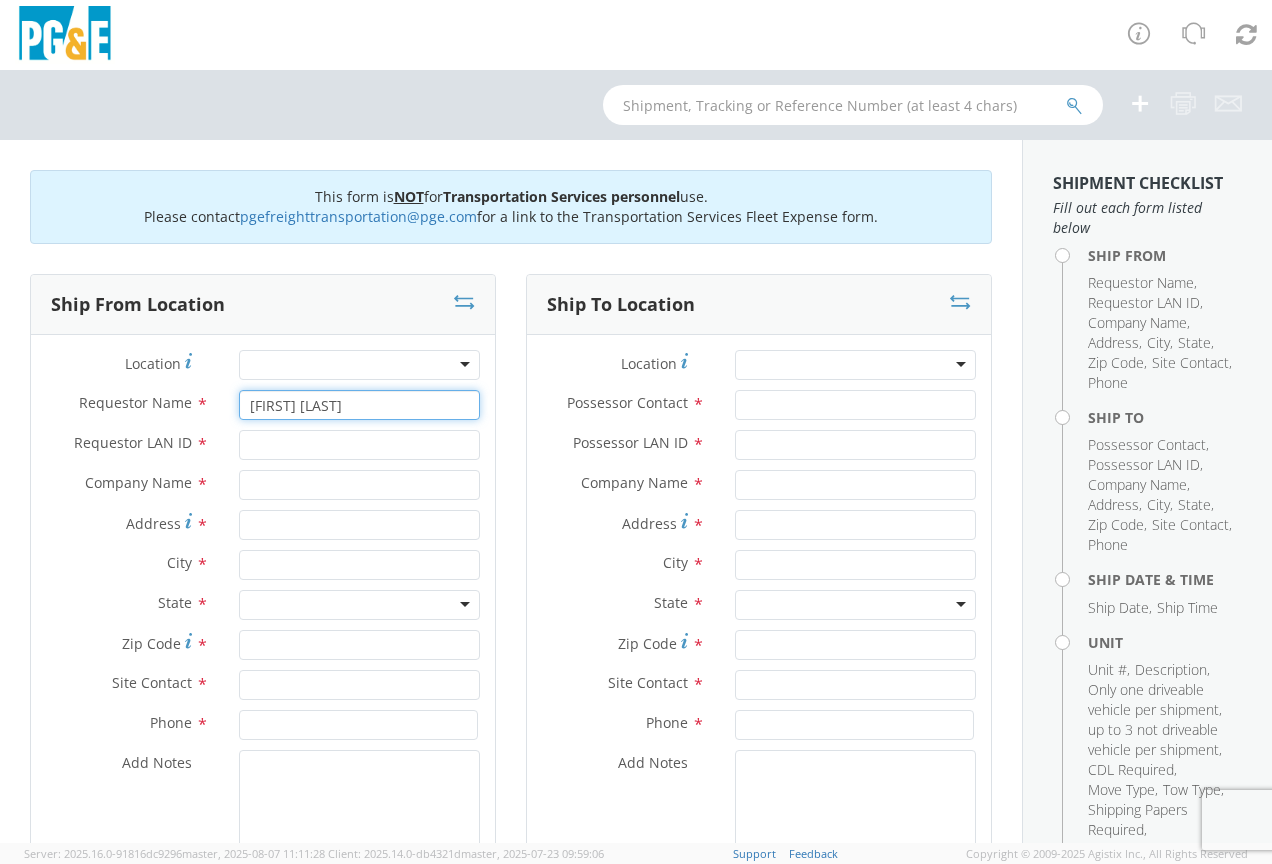 type on "[FIRST] [LAST]" 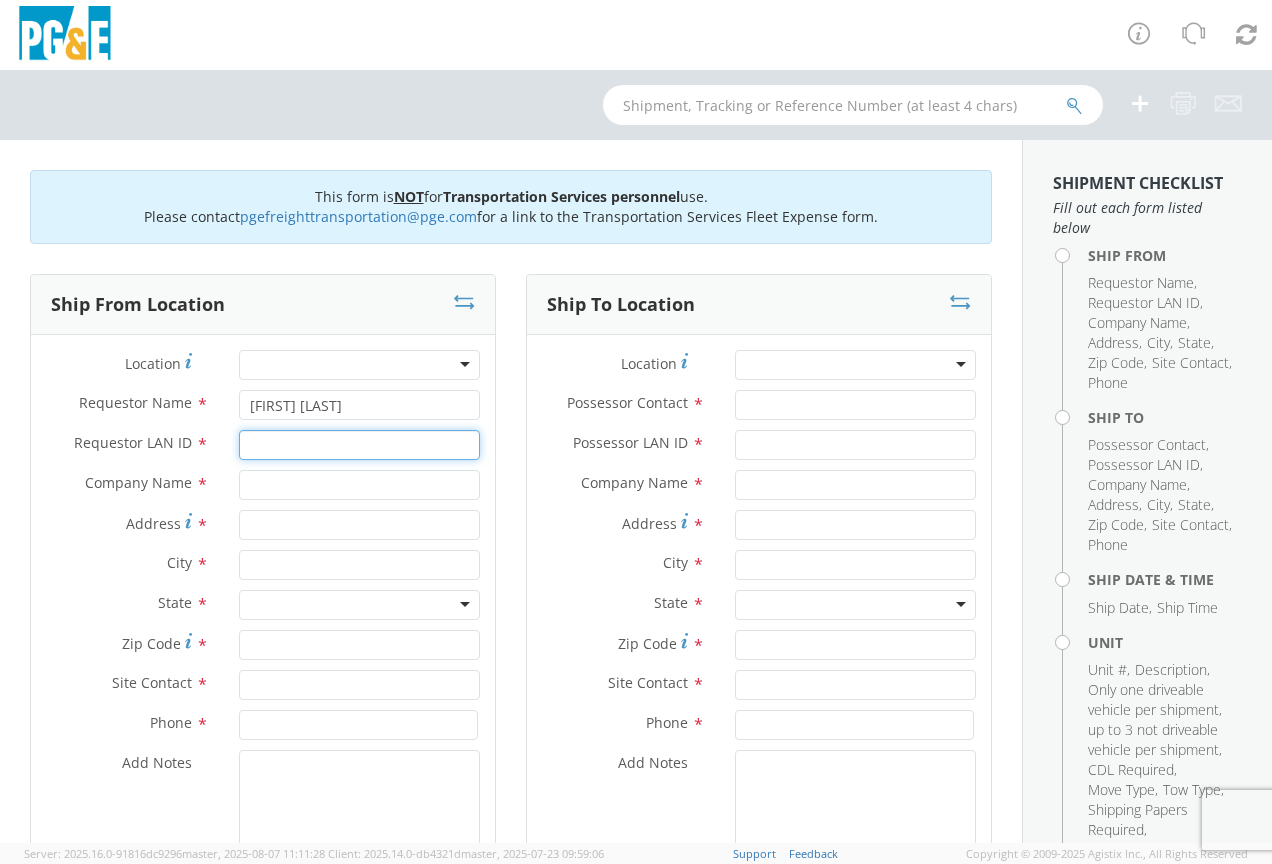 click on "Requestor LAN ID        *" at bounding box center [359, 445] 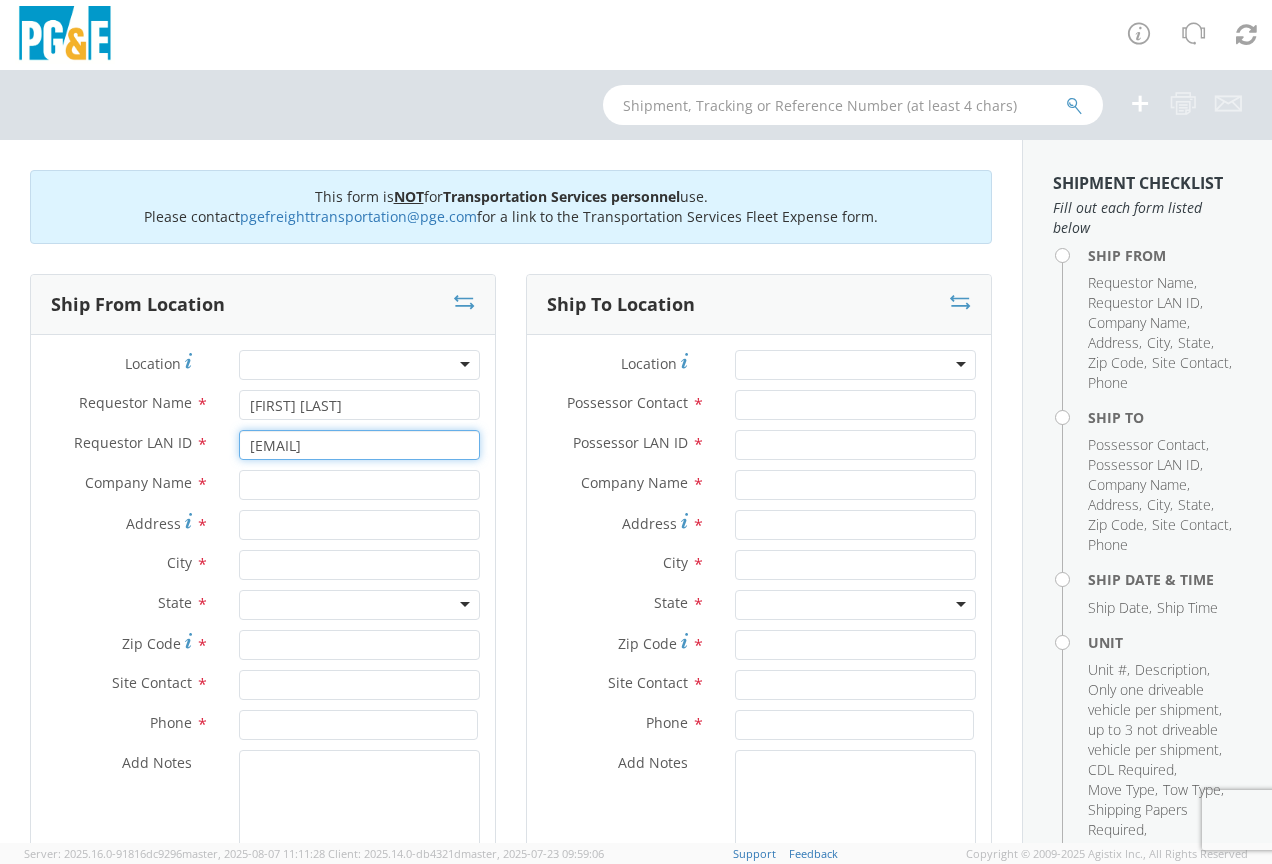 type on "[EMAIL]" 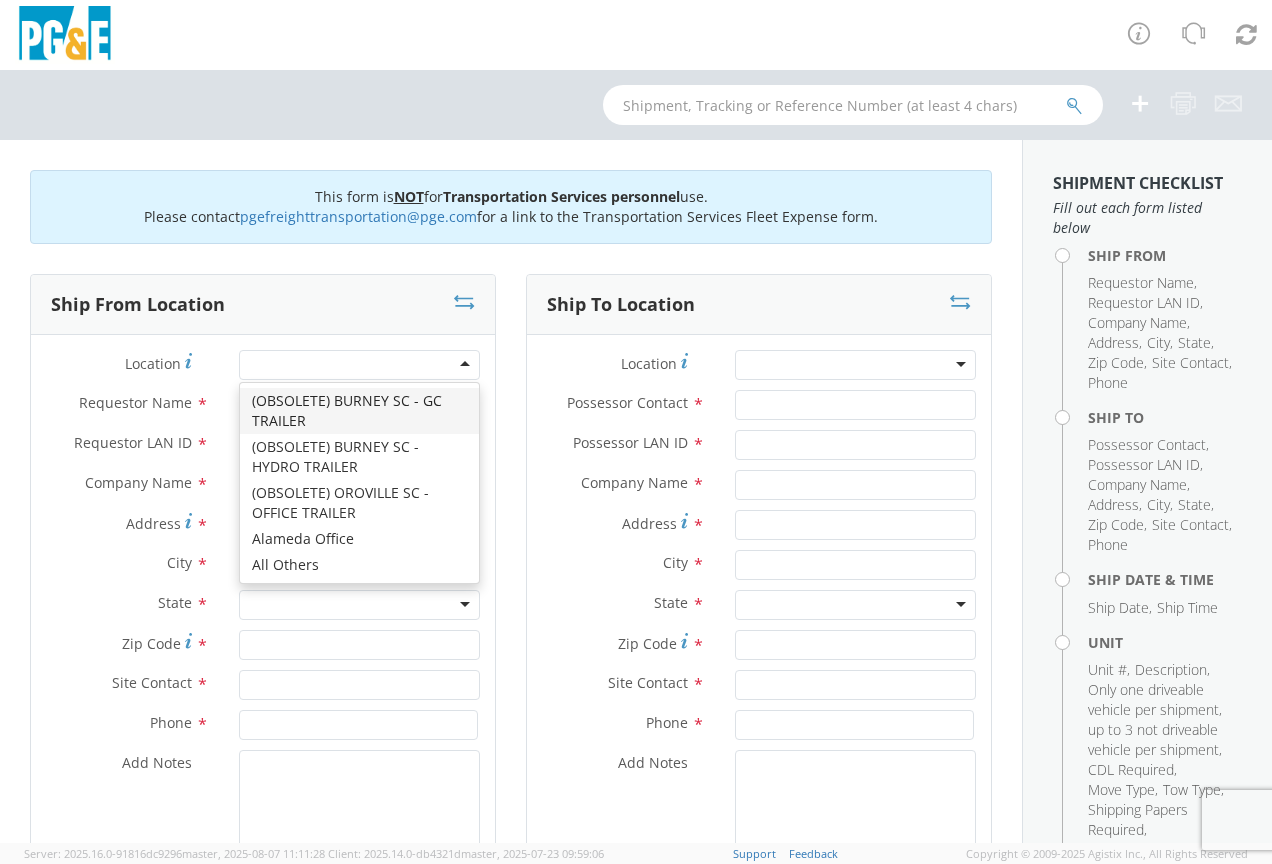 click at bounding box center (359, 365) 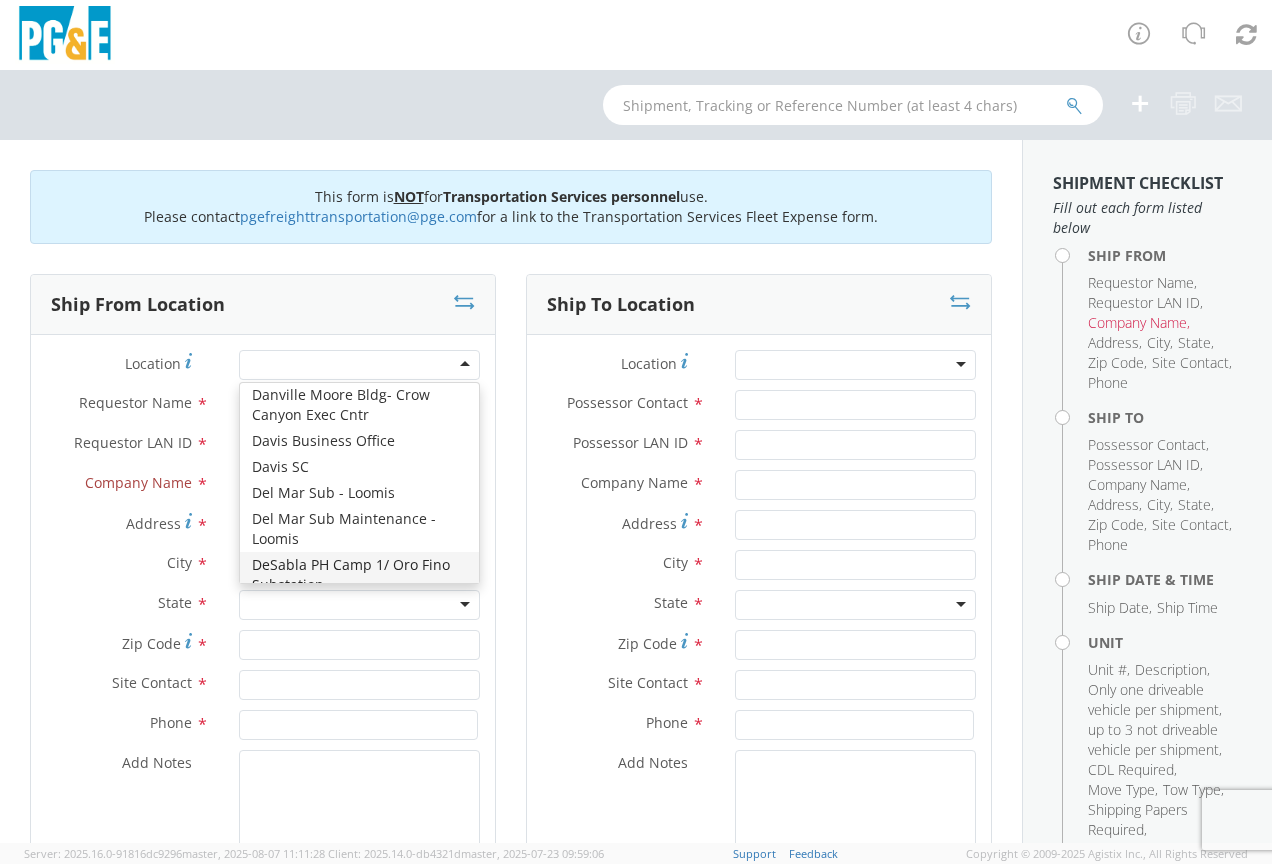 scroll, scrollTop: 2400, scrollLeft: 0, axis: vertical 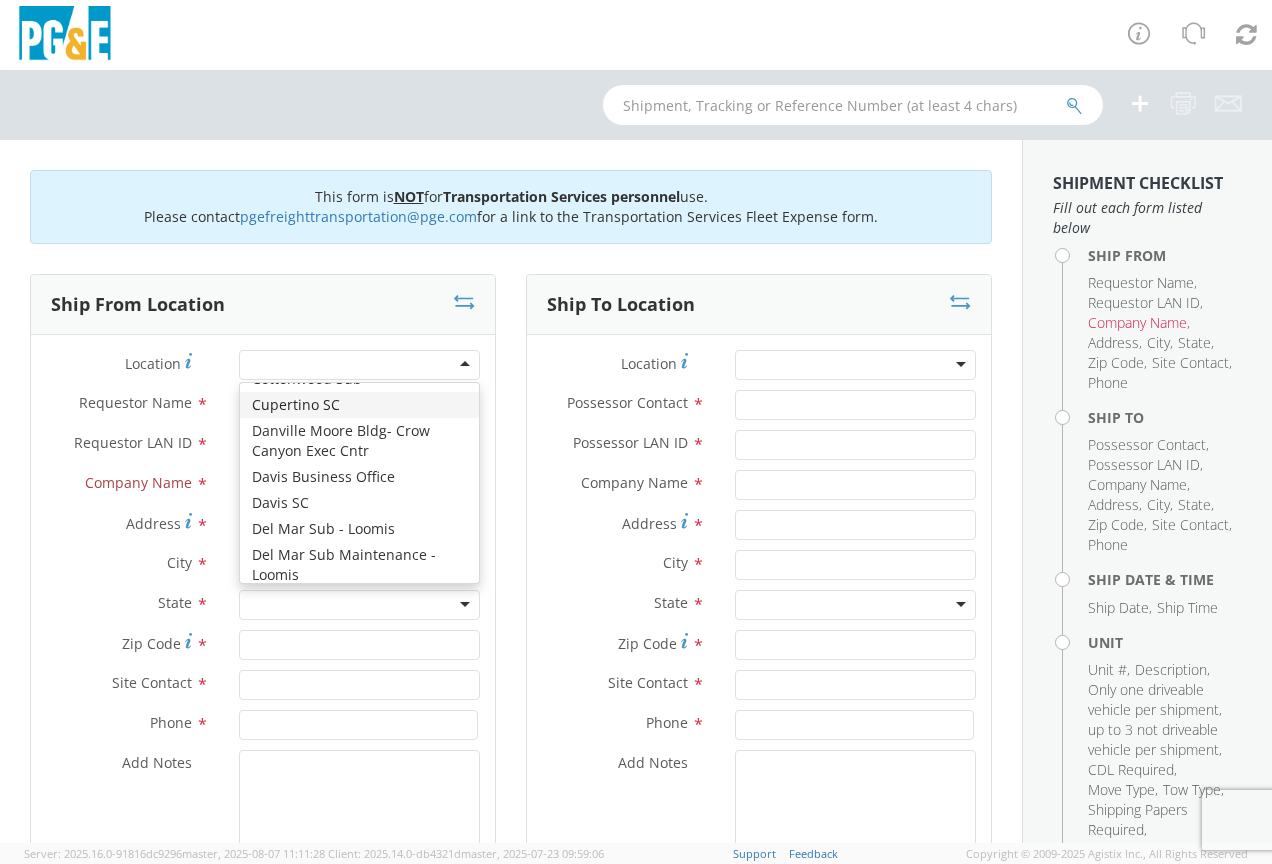 type on "PG&E" 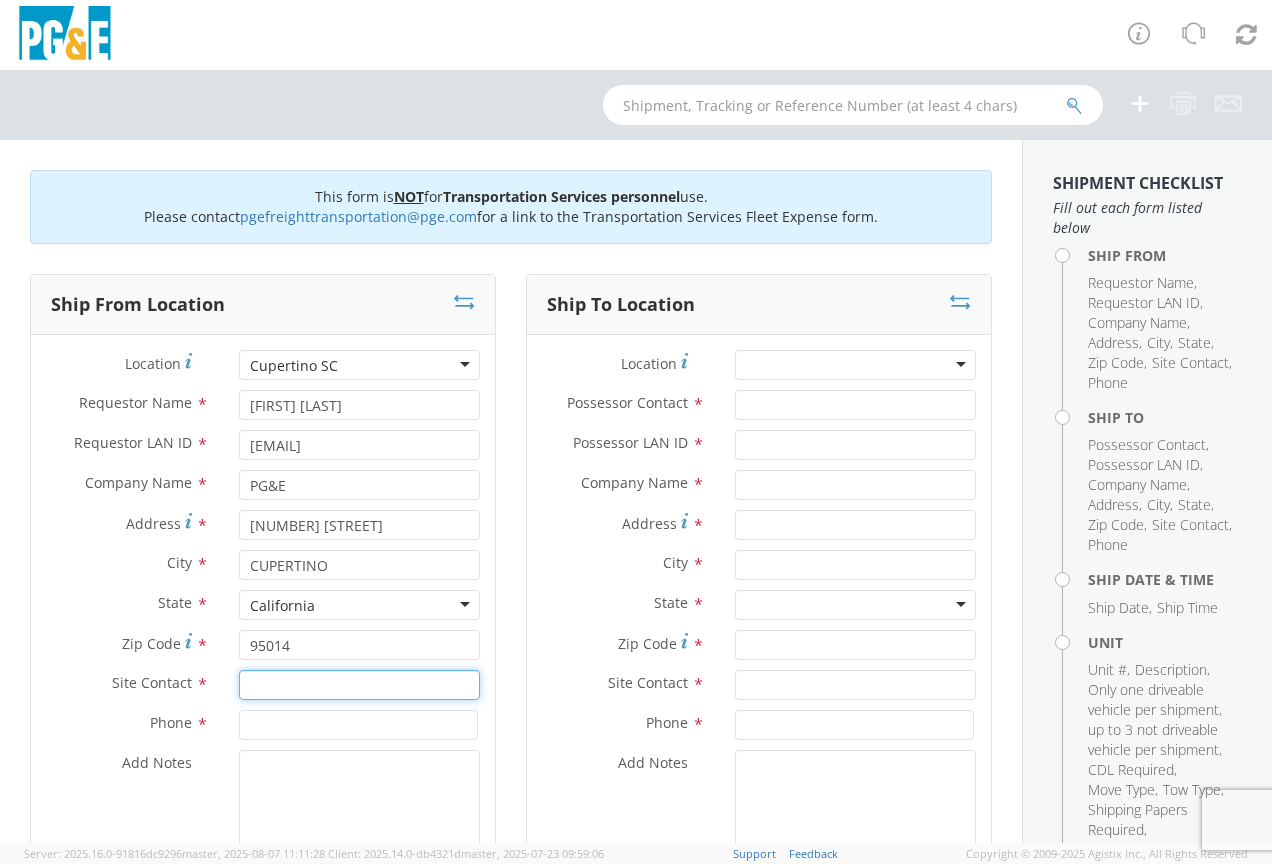 click at bounding box center [359, 685] 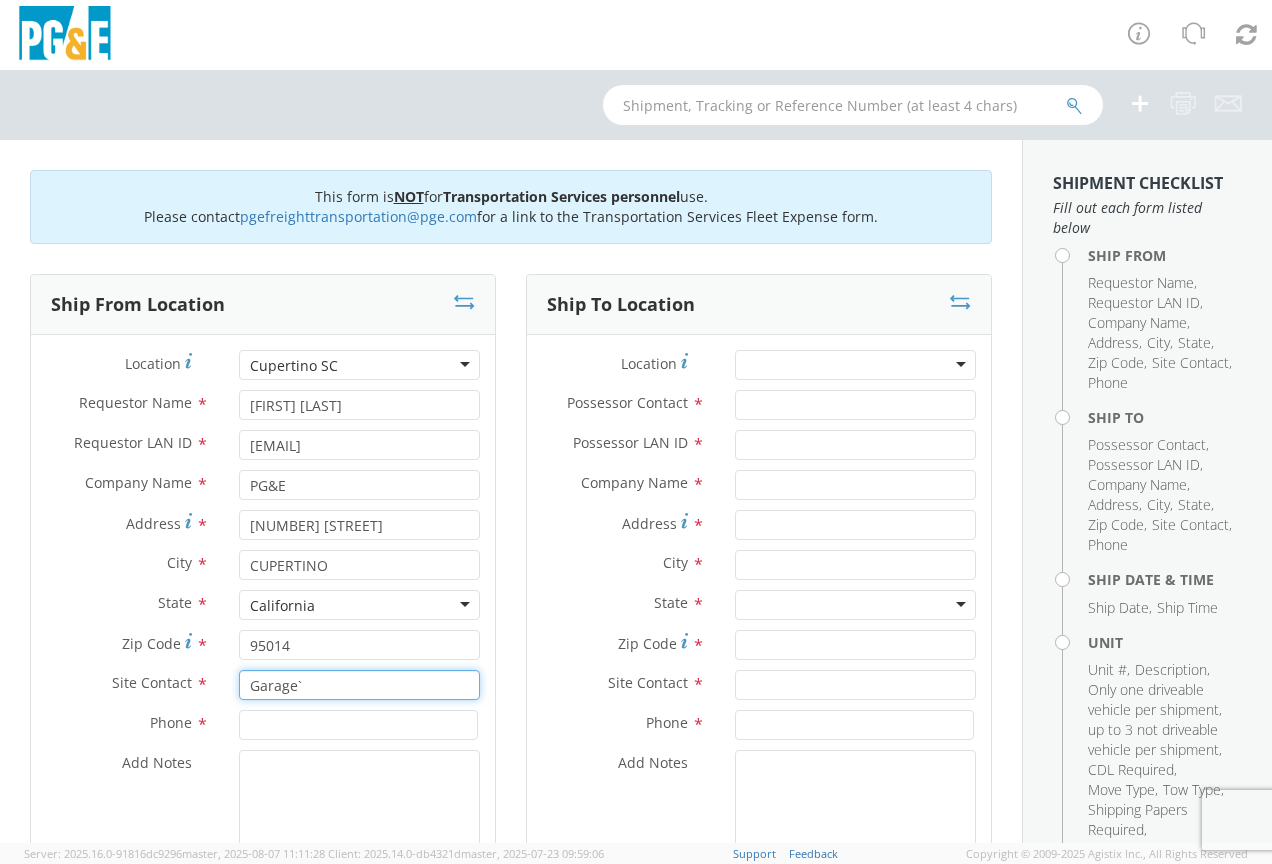 type on "Garage`" 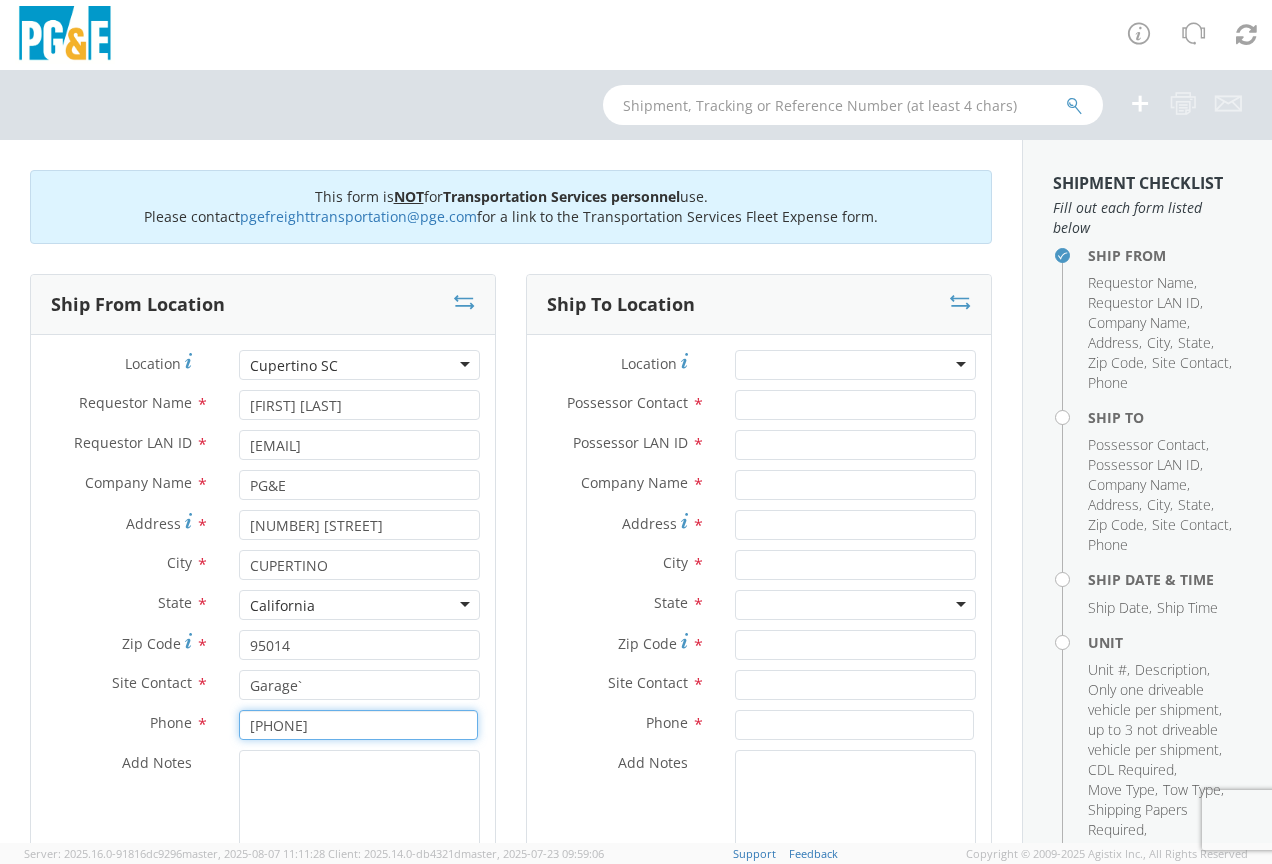 type on "[PHONE]" 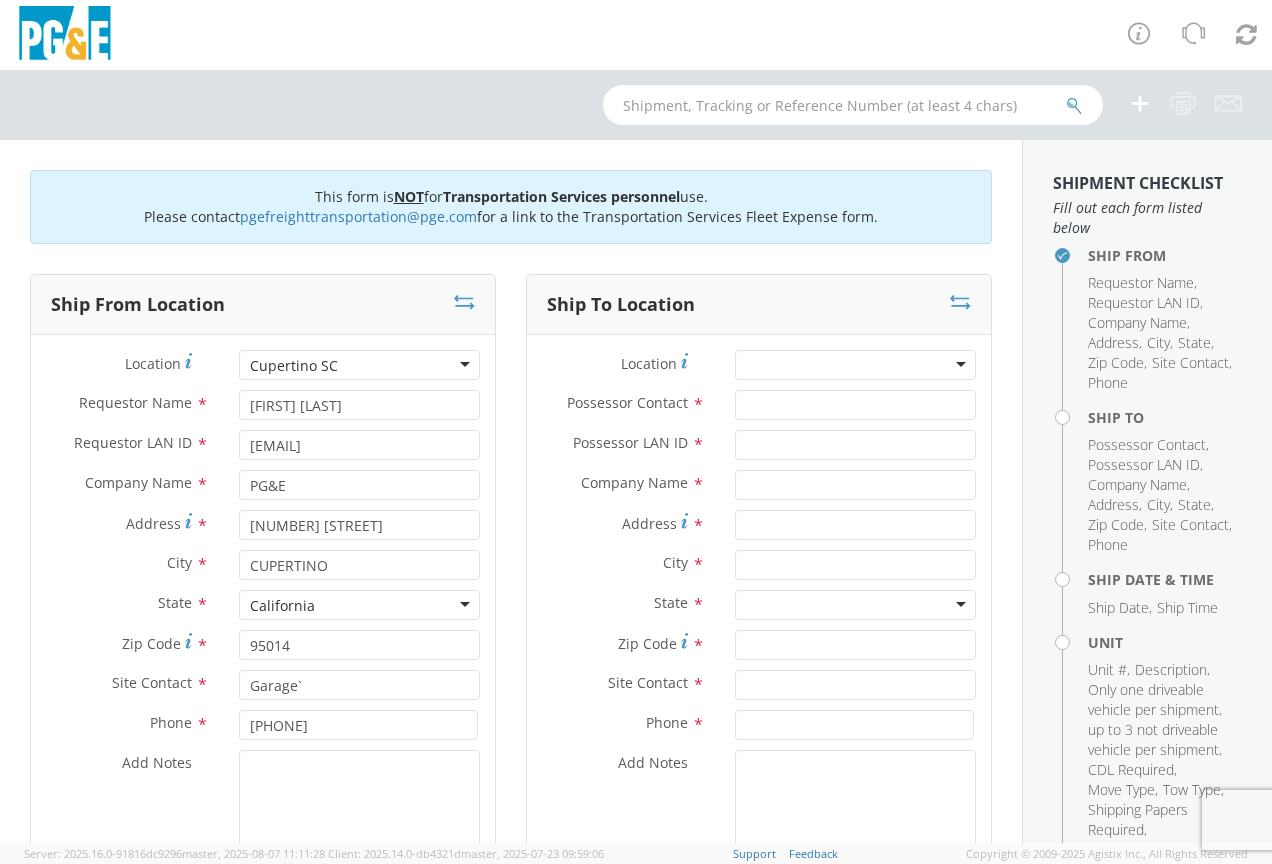 click at bounding box center (855, 365) 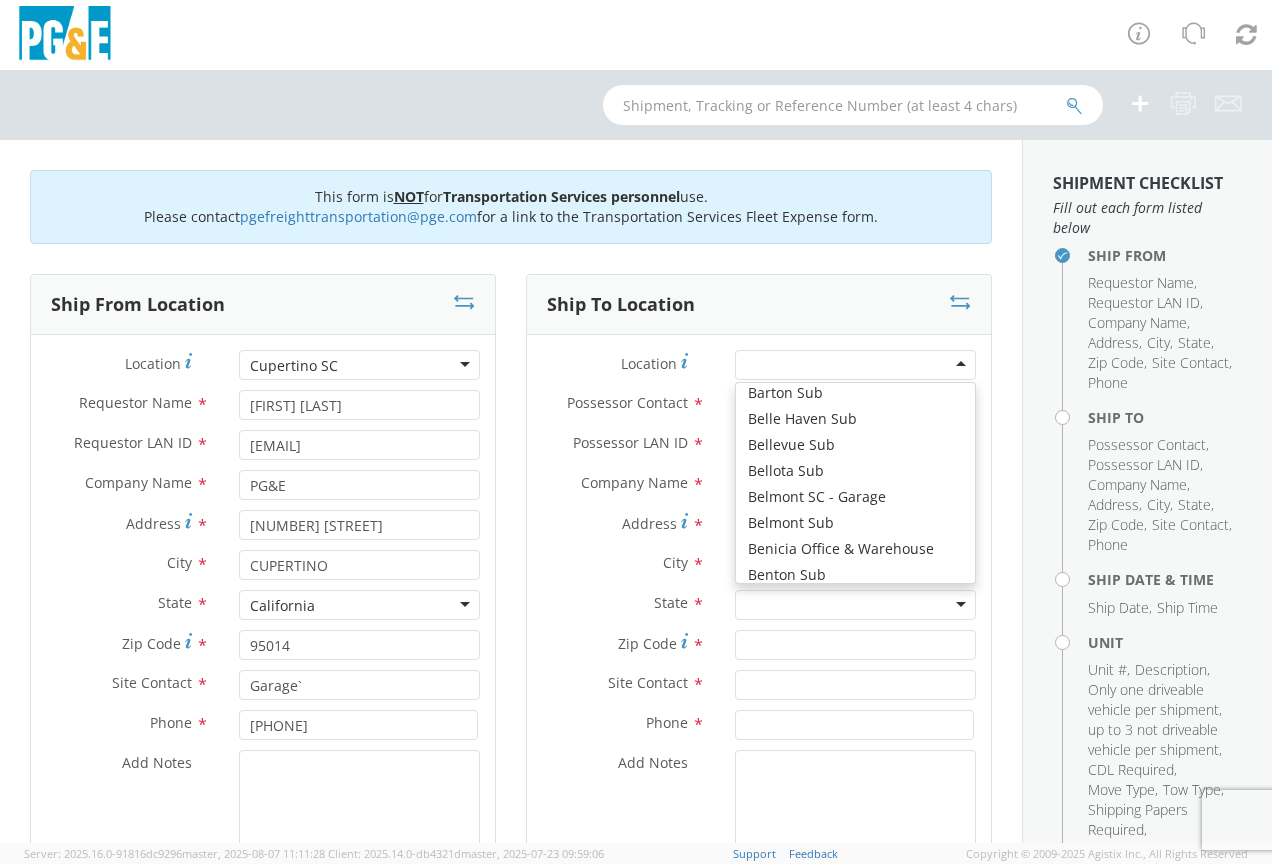 scroll, scrollTop: 900, scrollLeft: 0, axis: vertical 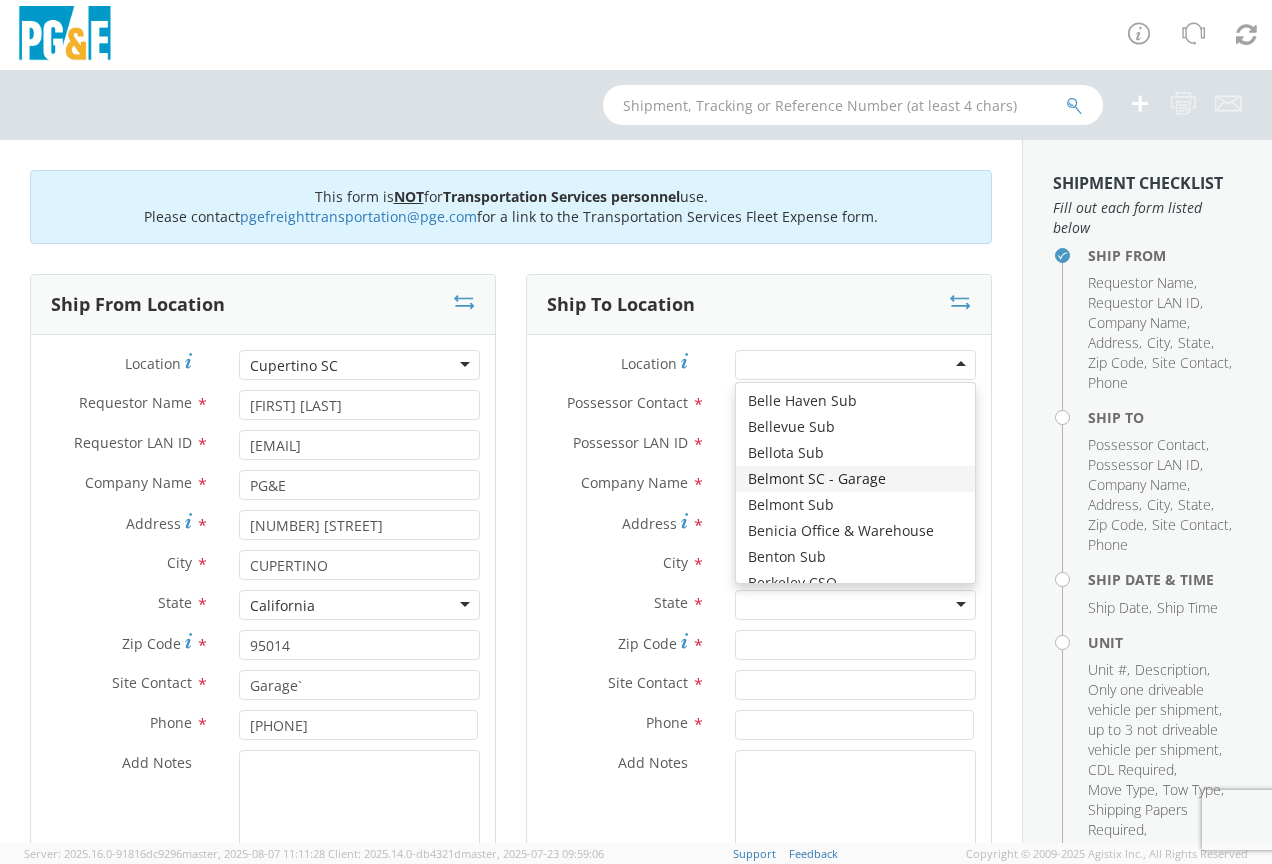 type on "PG&E" 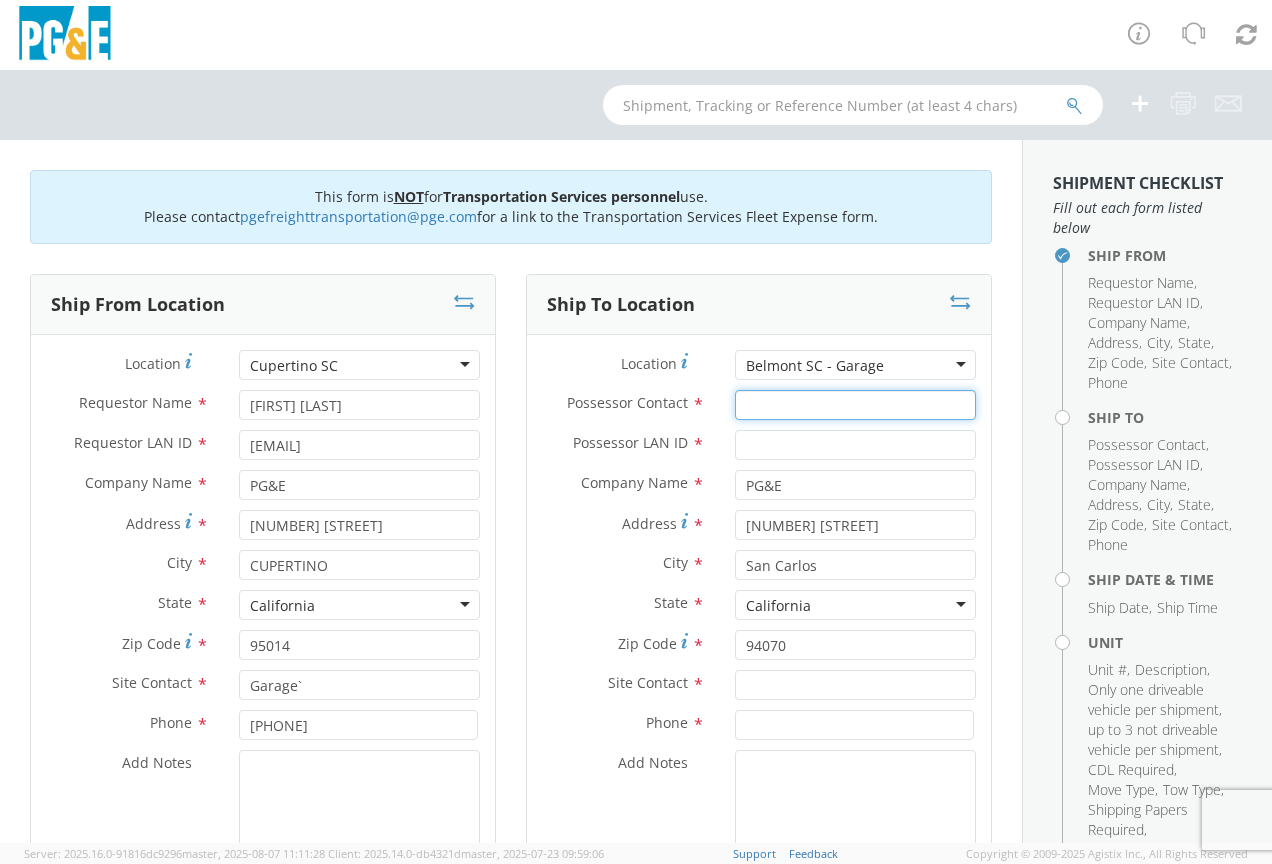 click on "Possessor Contact        *" at bounding box center [855, 405] 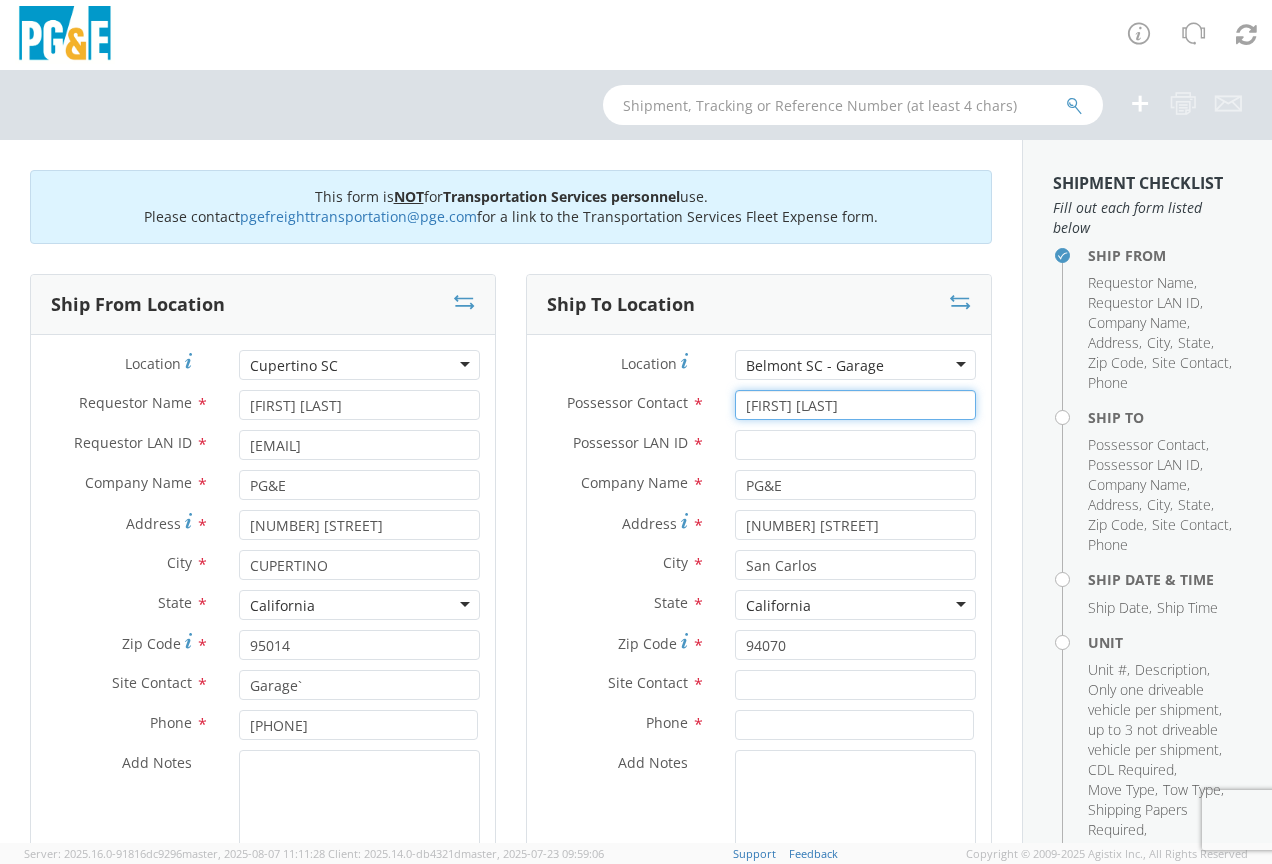 type on "[FIRST] [LAST]" 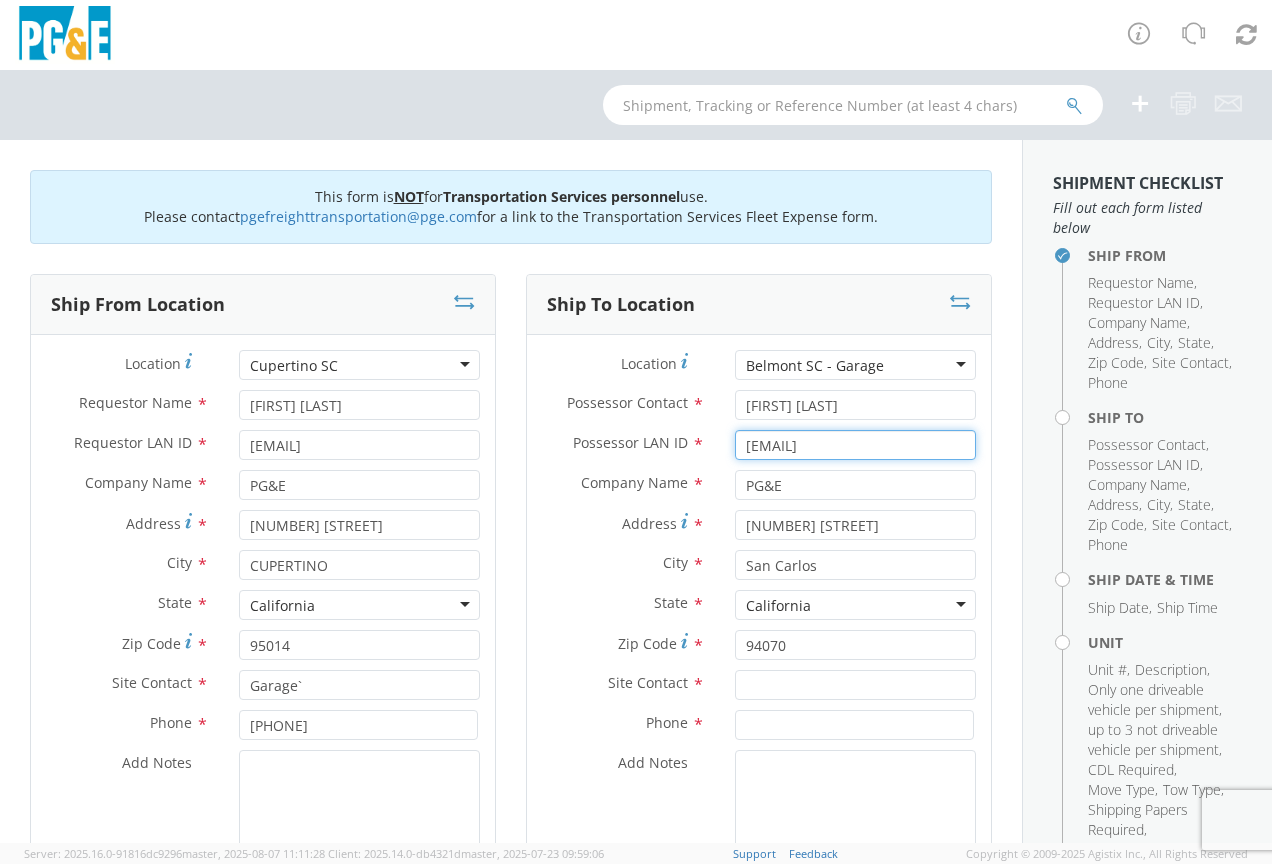 type on "[EMAIL]" 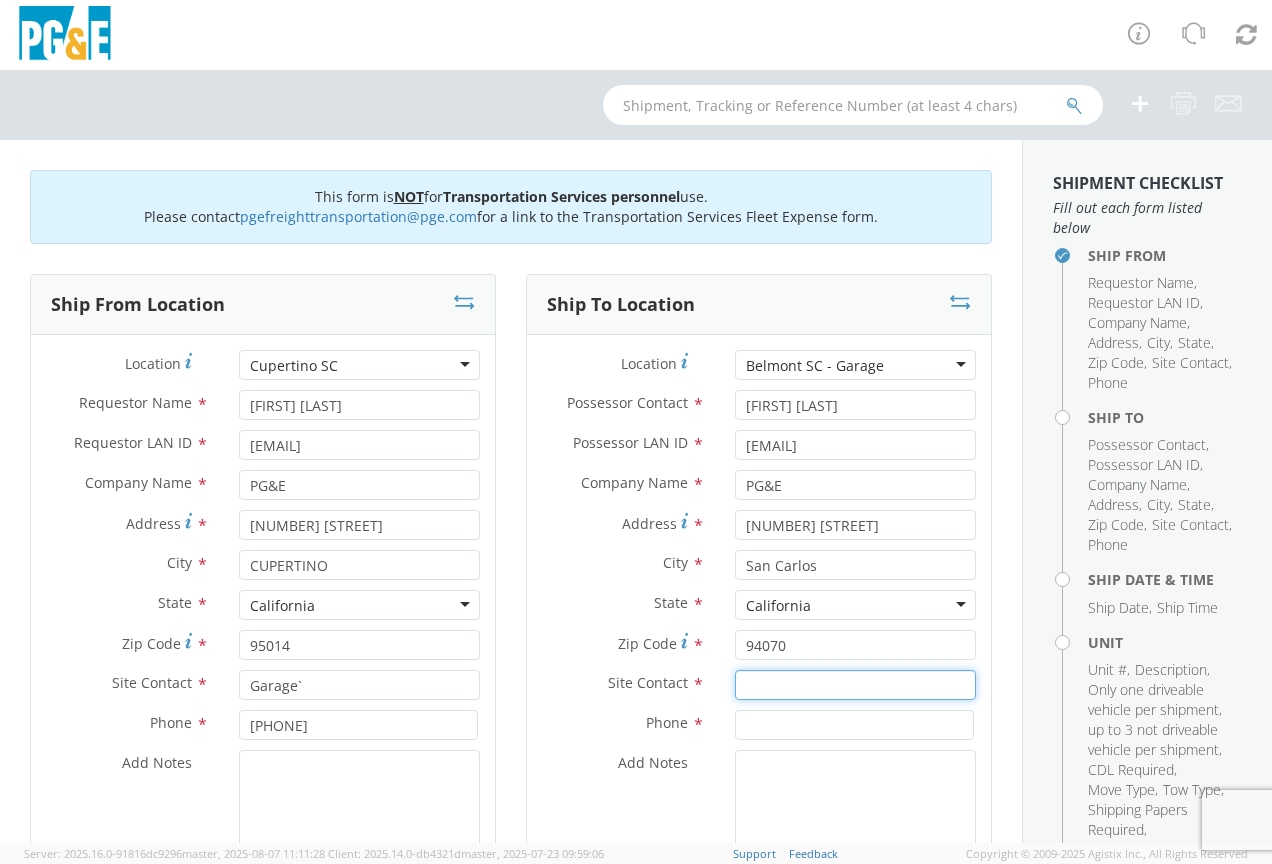 click at bounding box center [855, 685] 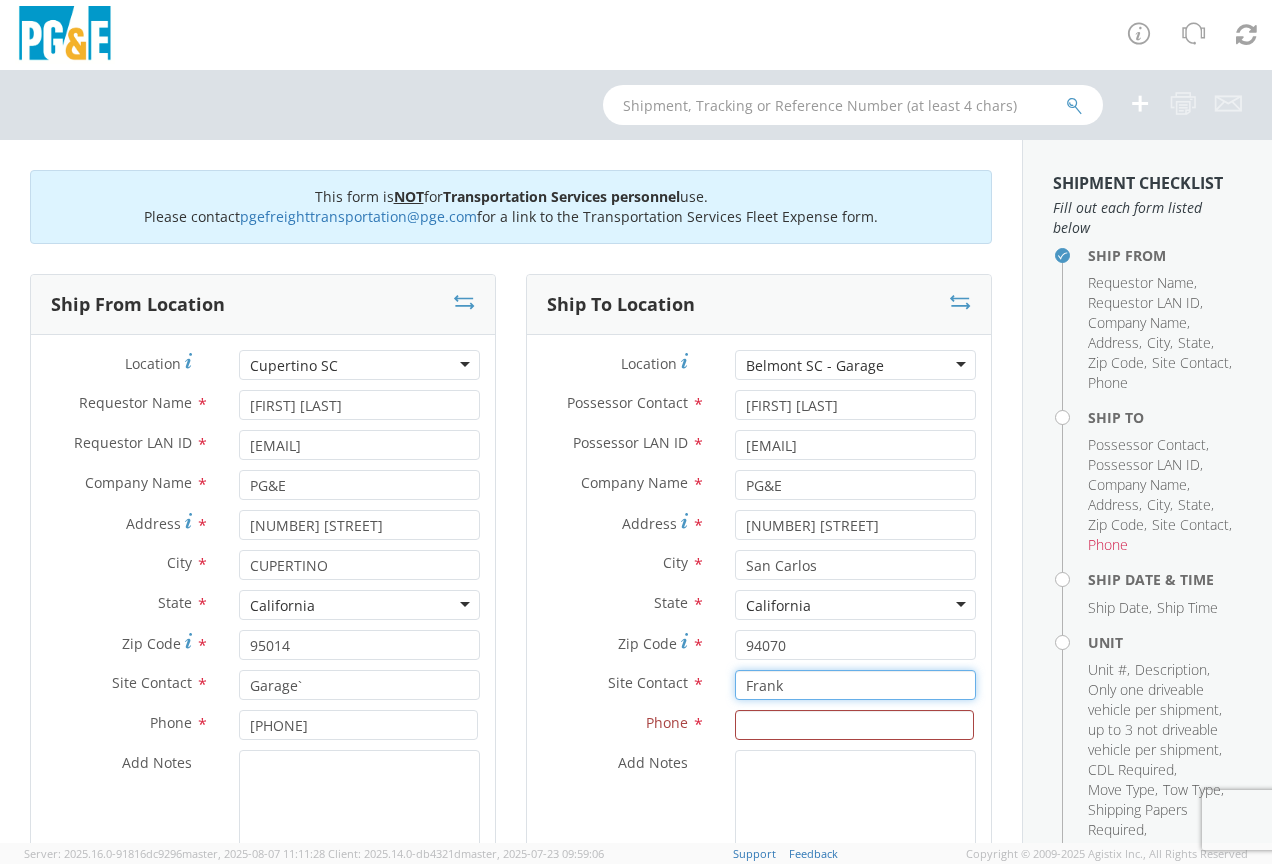 click on "Frank" at bounding box center [855, 685] 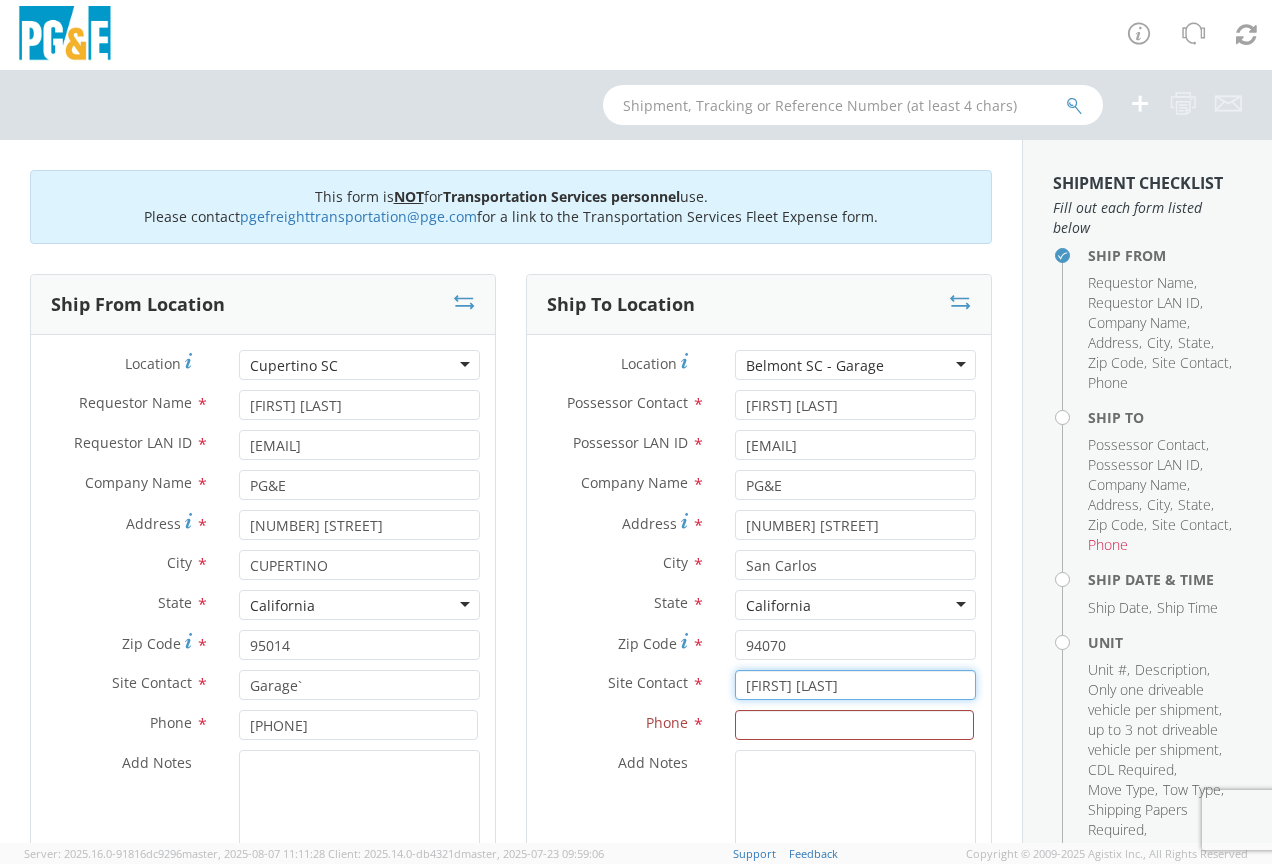 type on "[FIRST] [LAST]" 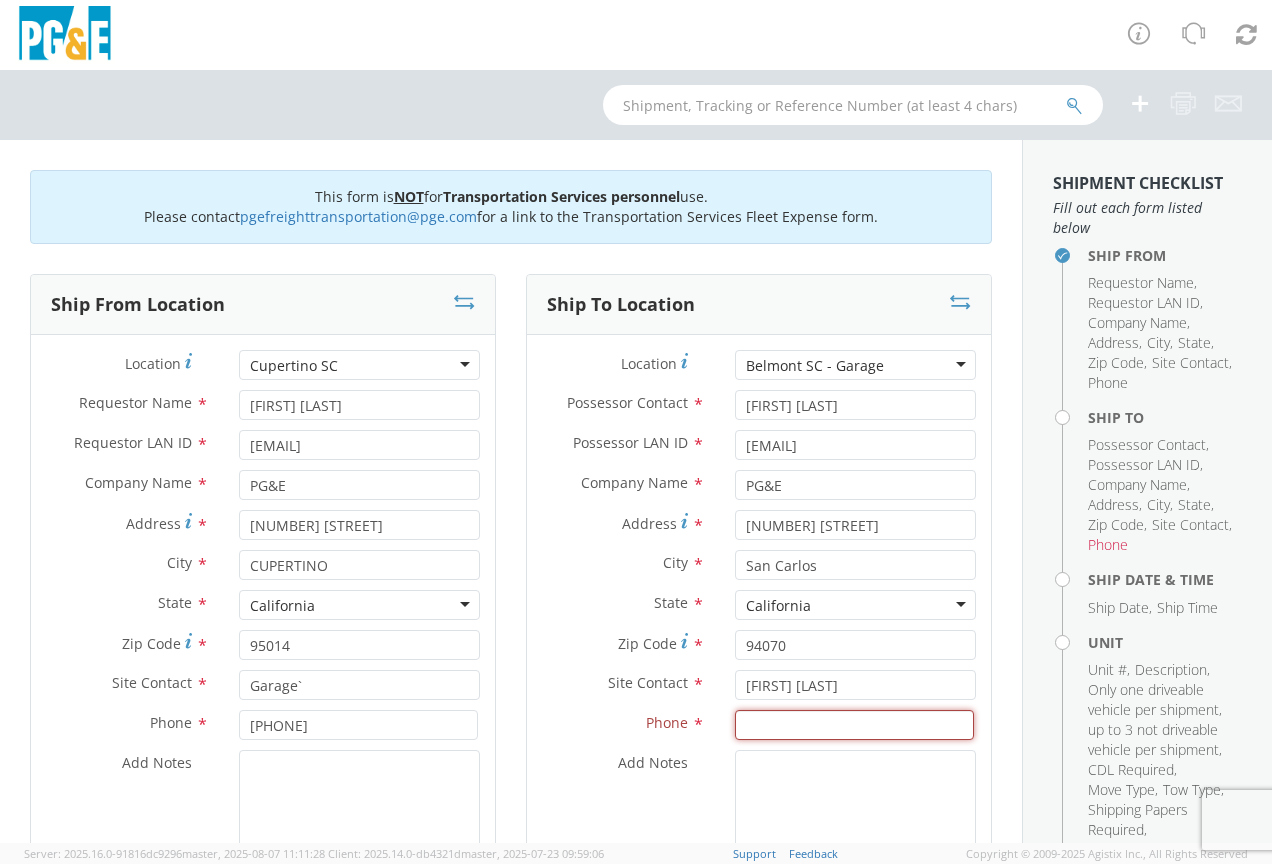 click at bounding box center [854, 725] 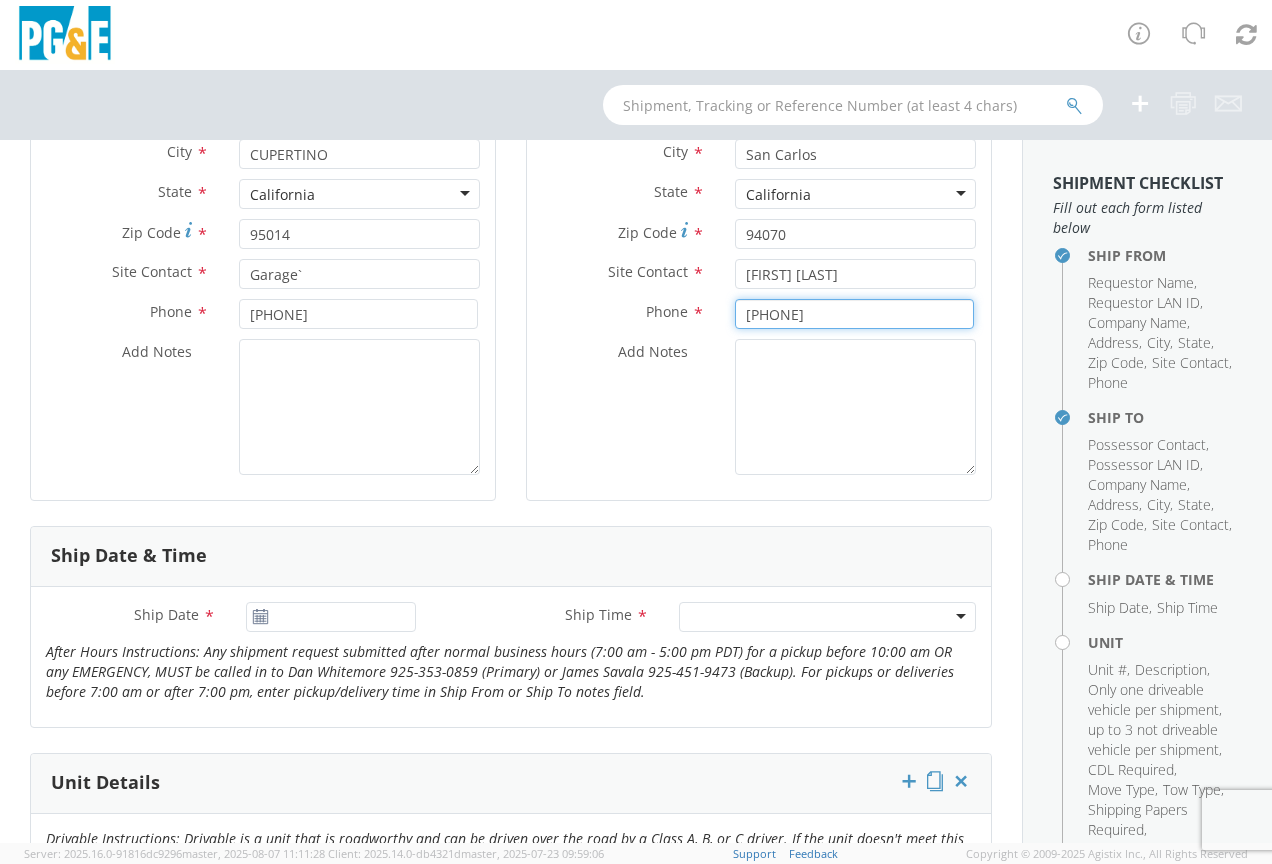scroll, scrollTop: 400, scrollLeft: 0, axis: vertical 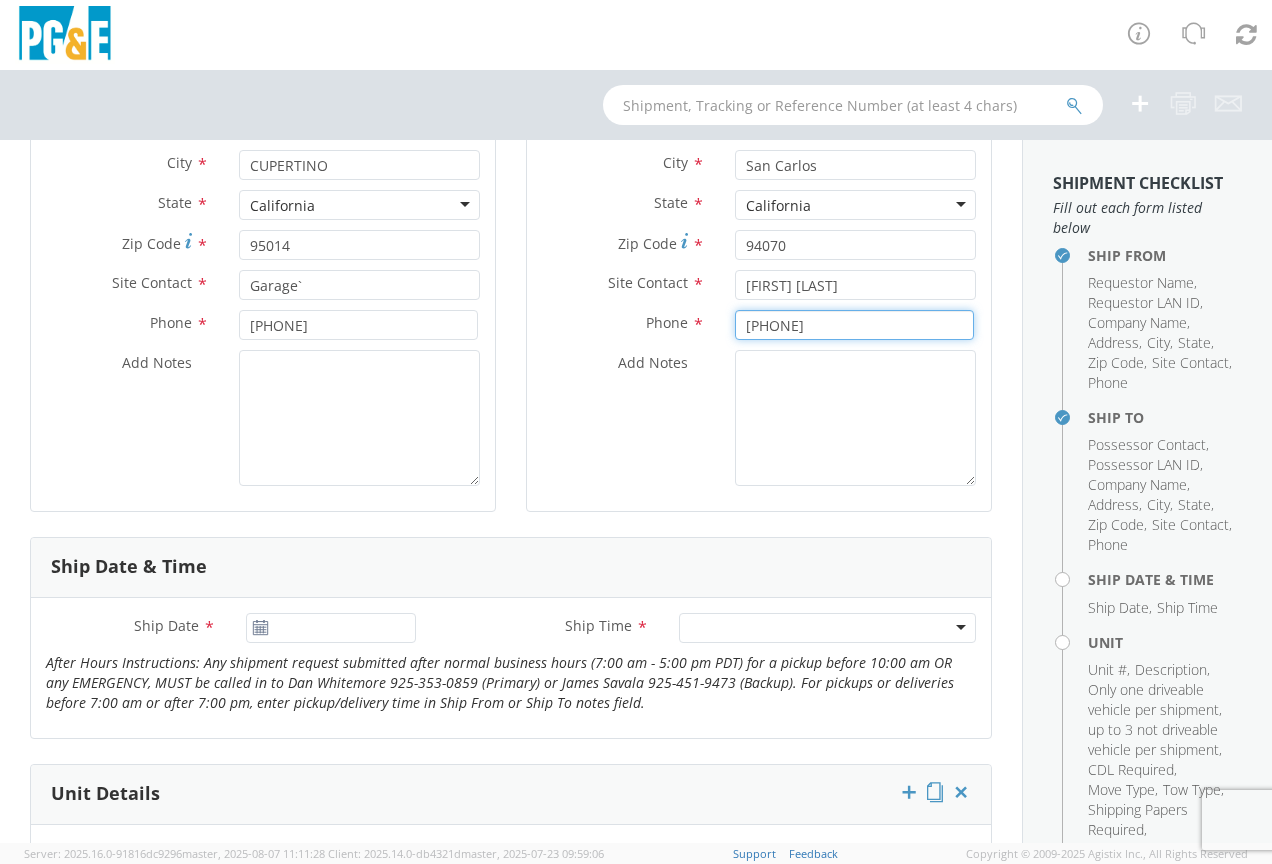type on "[PHONE]" 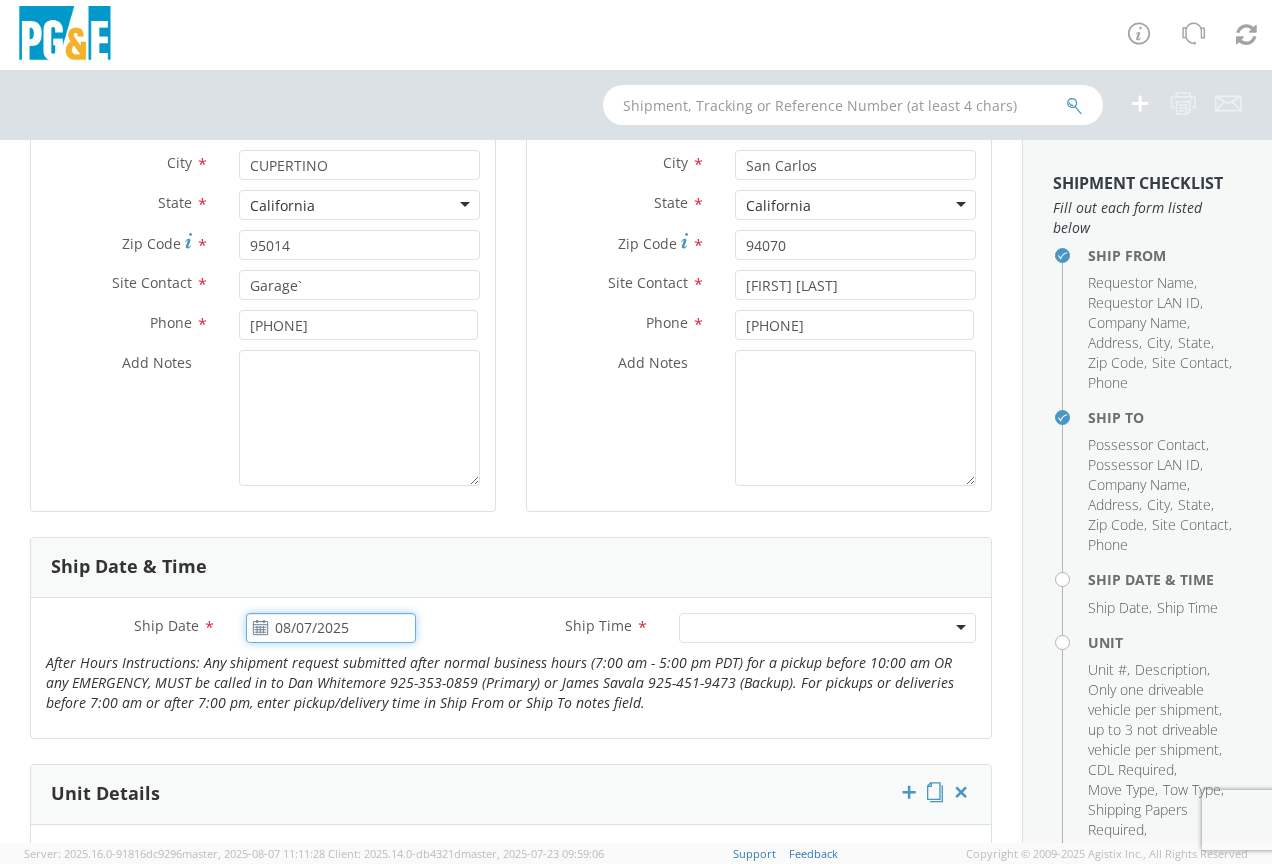 click on "08/07/2025" at bounding box center (331, 628) 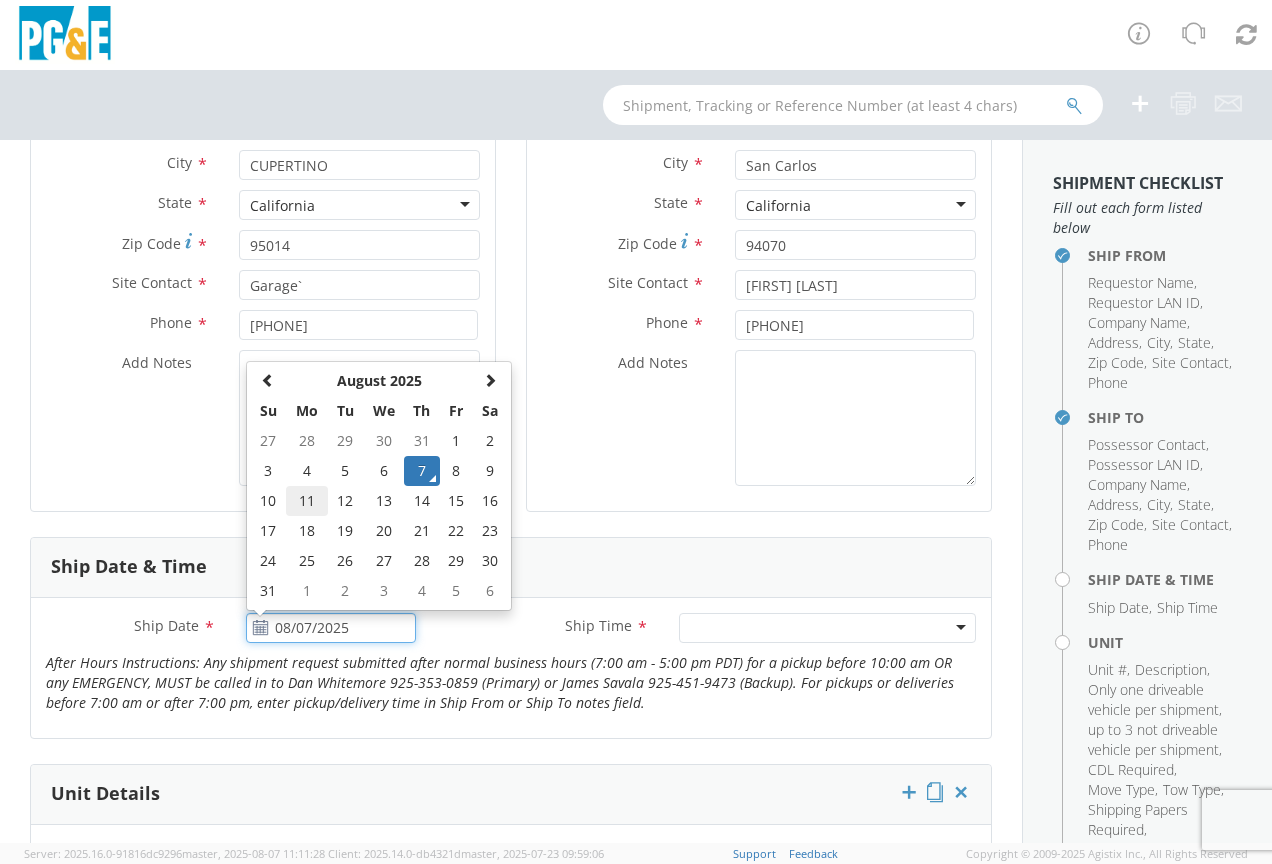 click on "11" 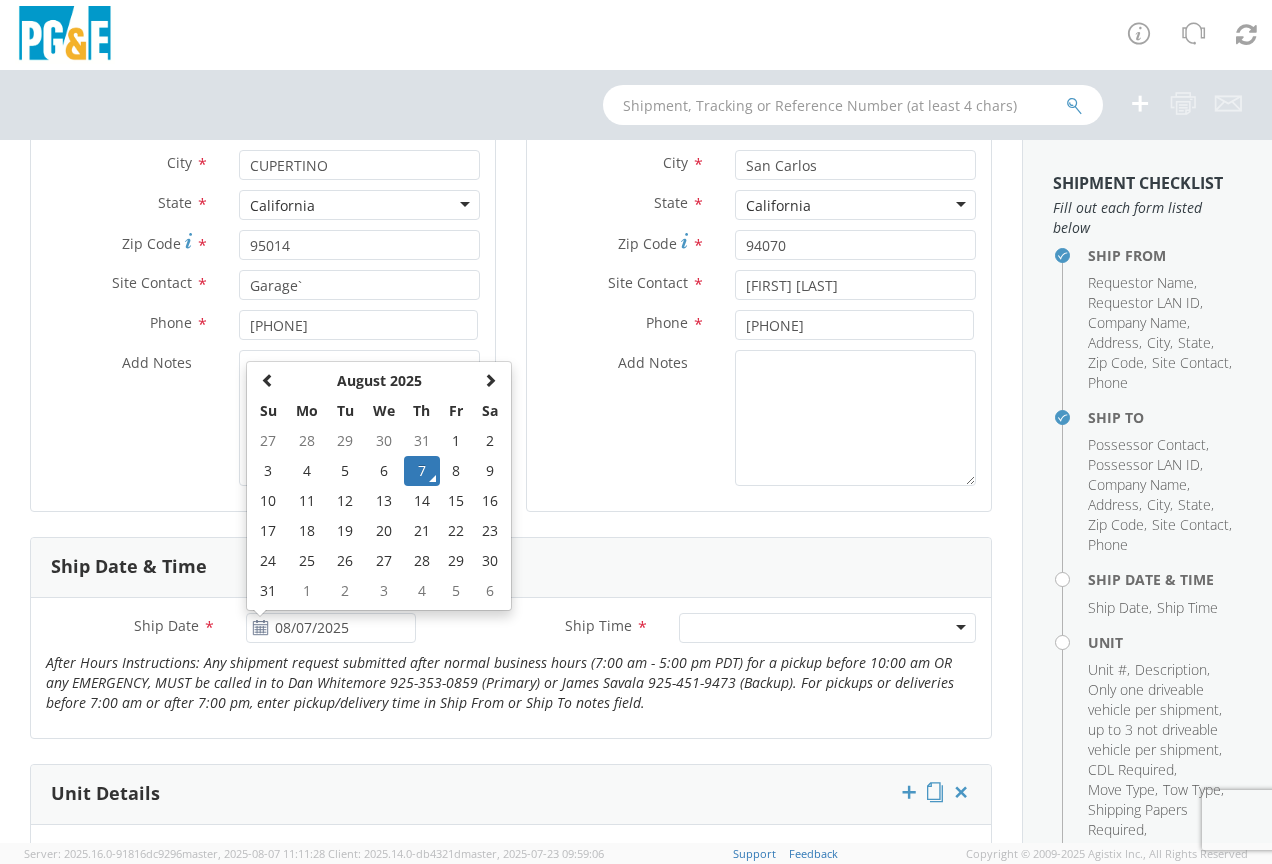 type on "08/11/2025" 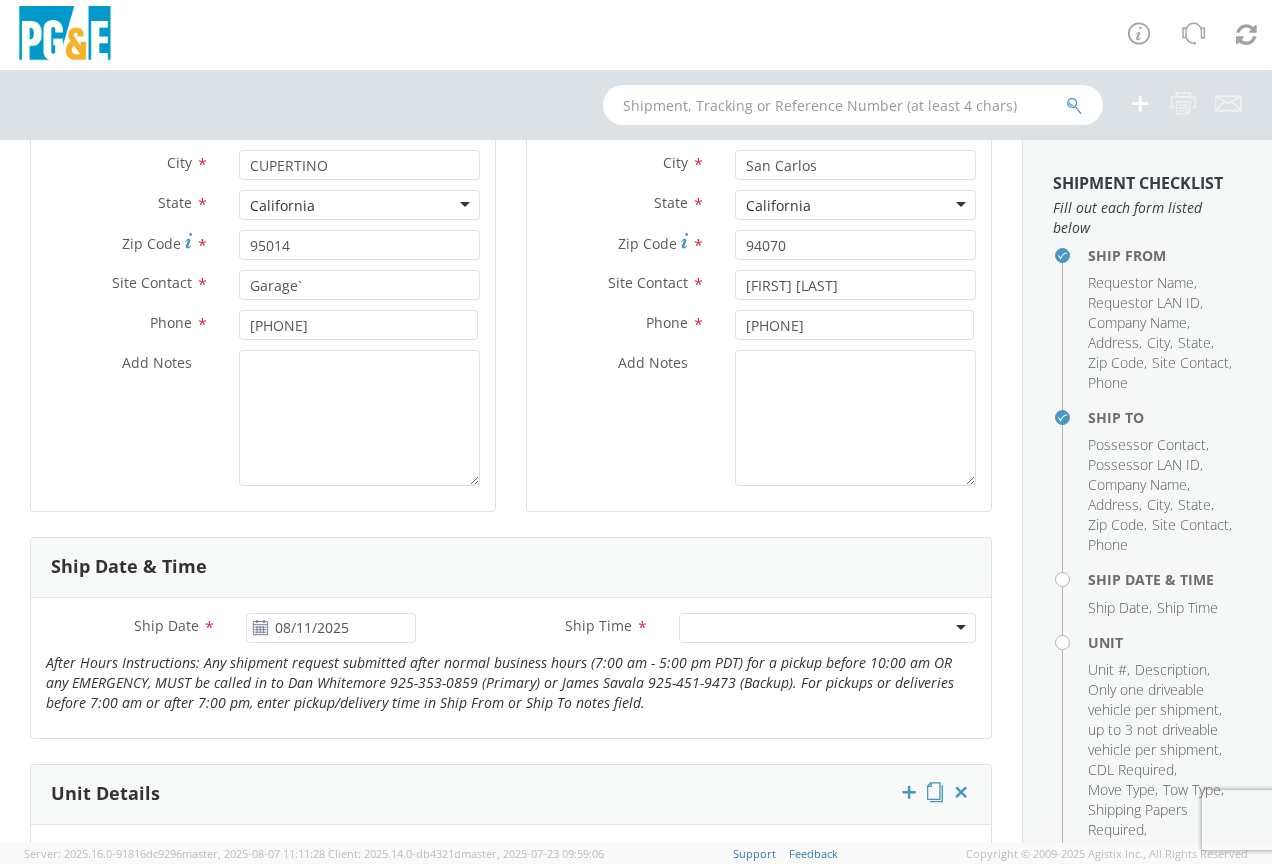 click 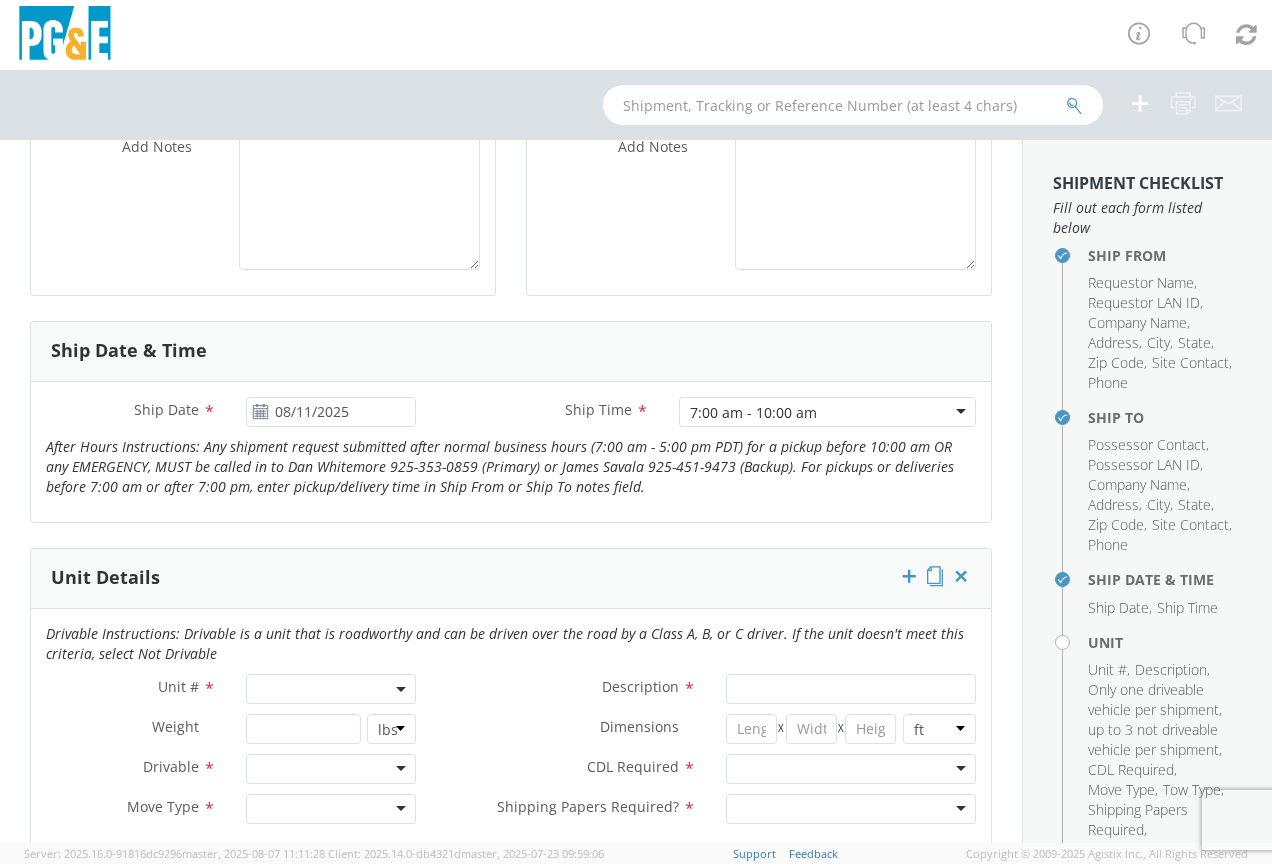 scroll, scrollTop: 800, scrollLeft: 0, axis: vertical 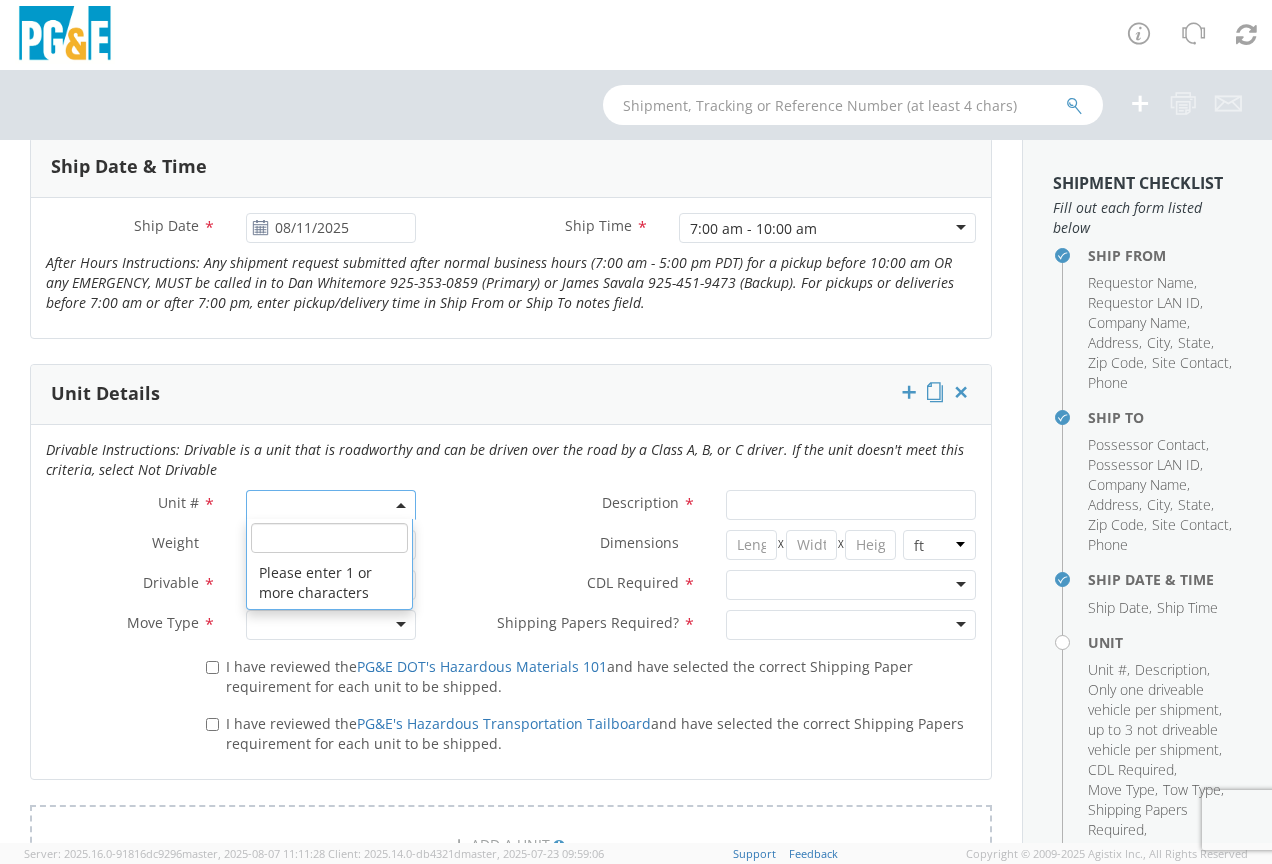 click 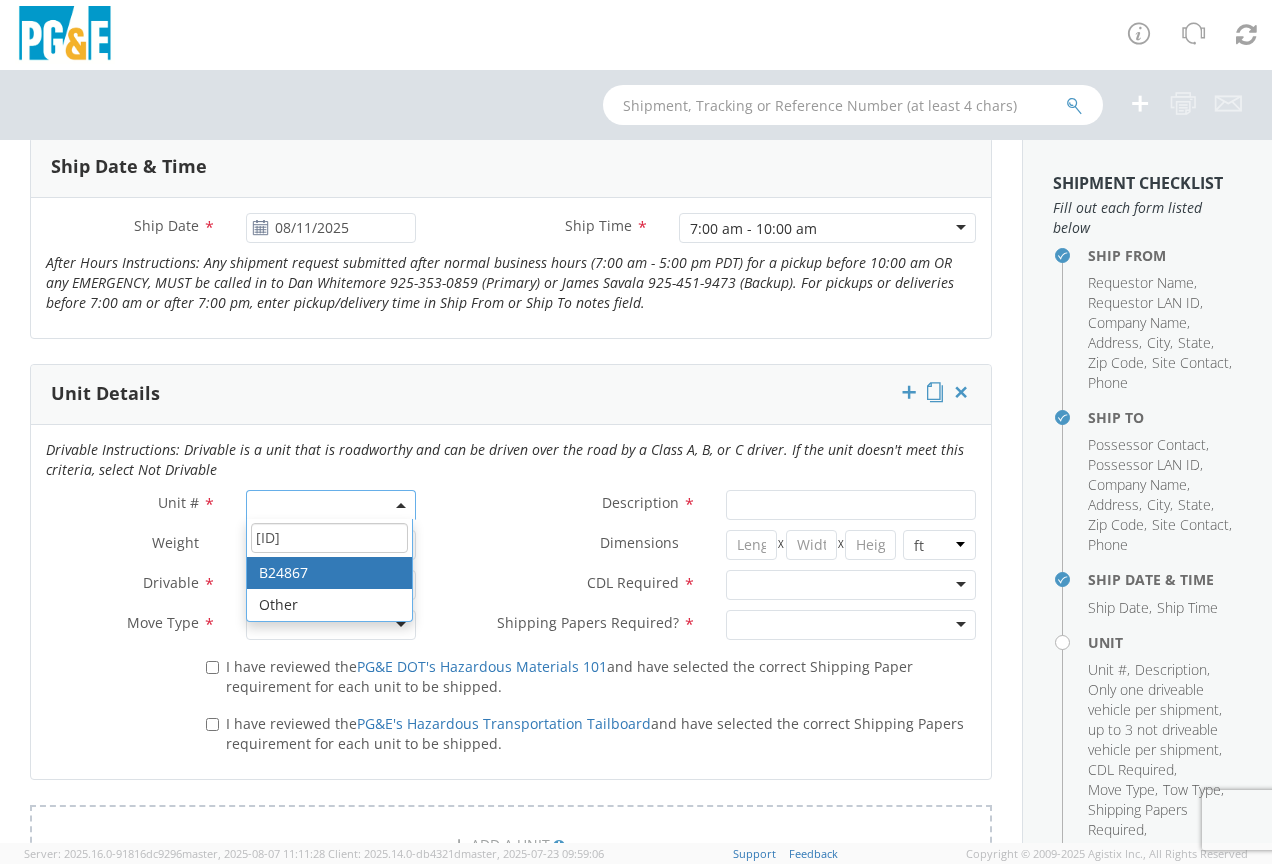 type on "[ID]" 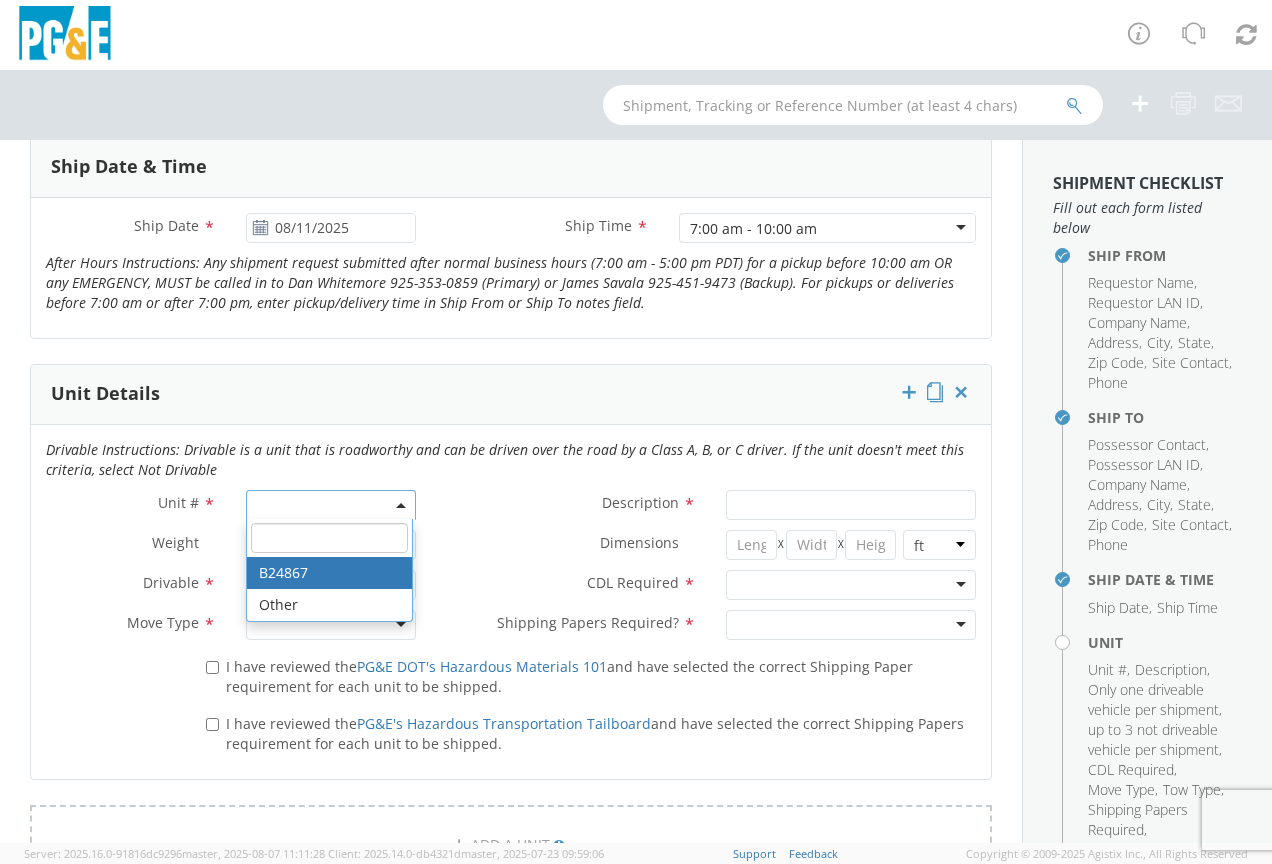 type on "TRAILER; POLE/CARGO" 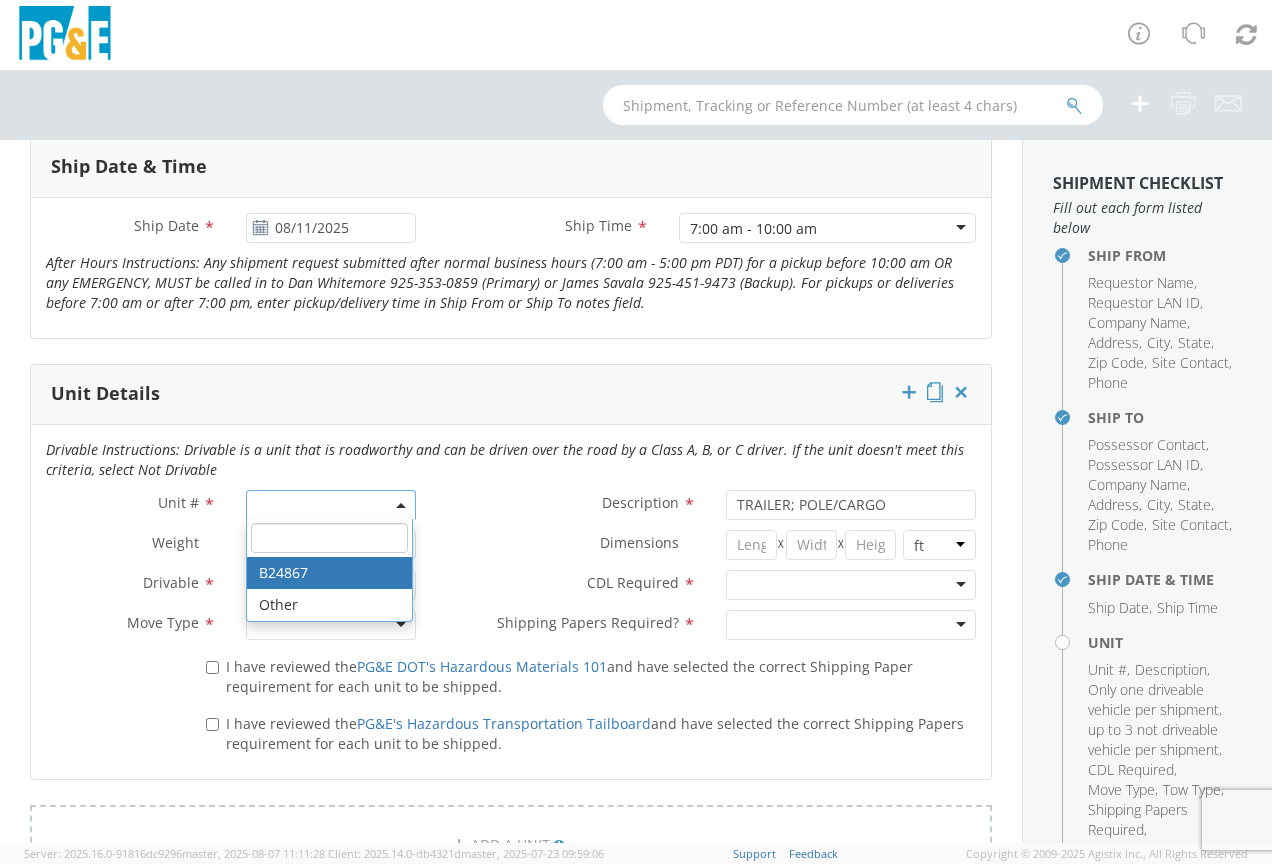 select on "B24867" 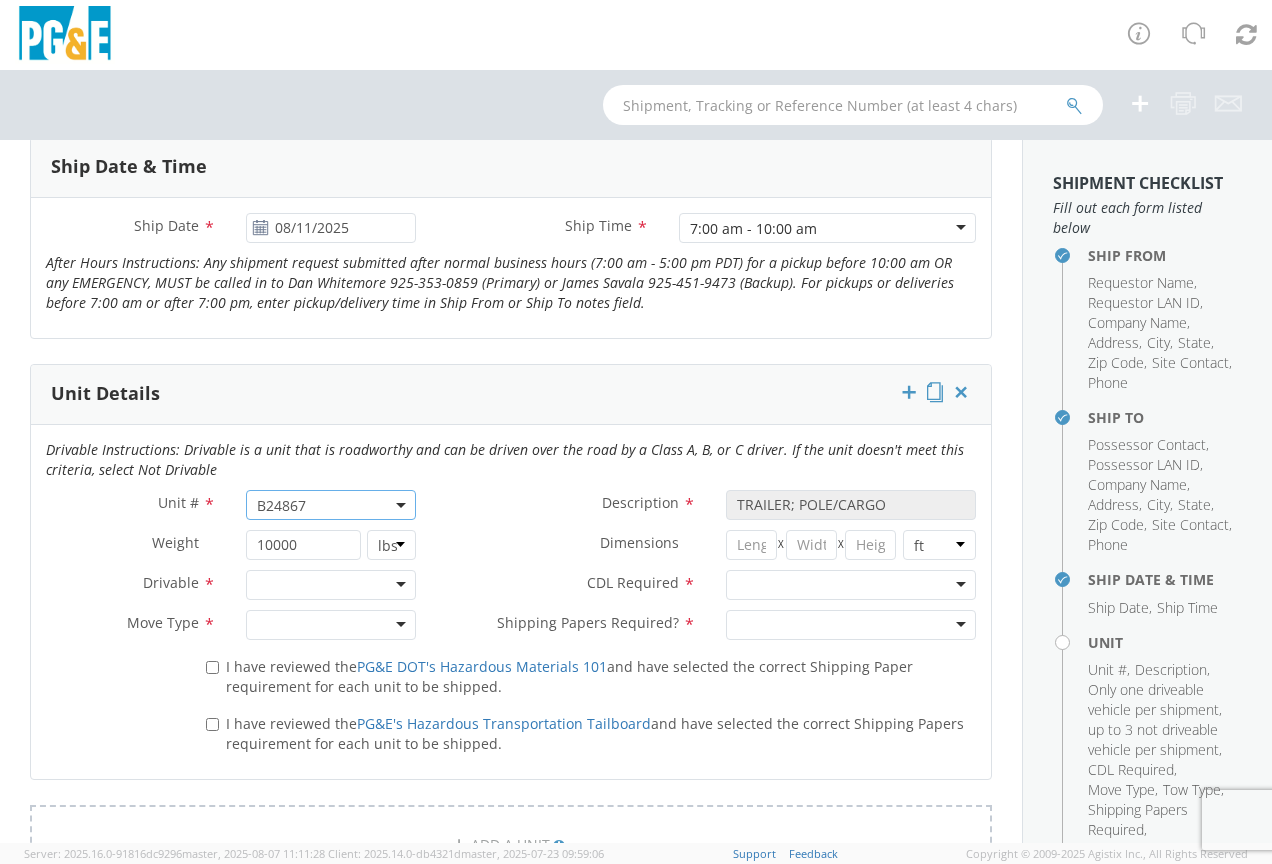 click 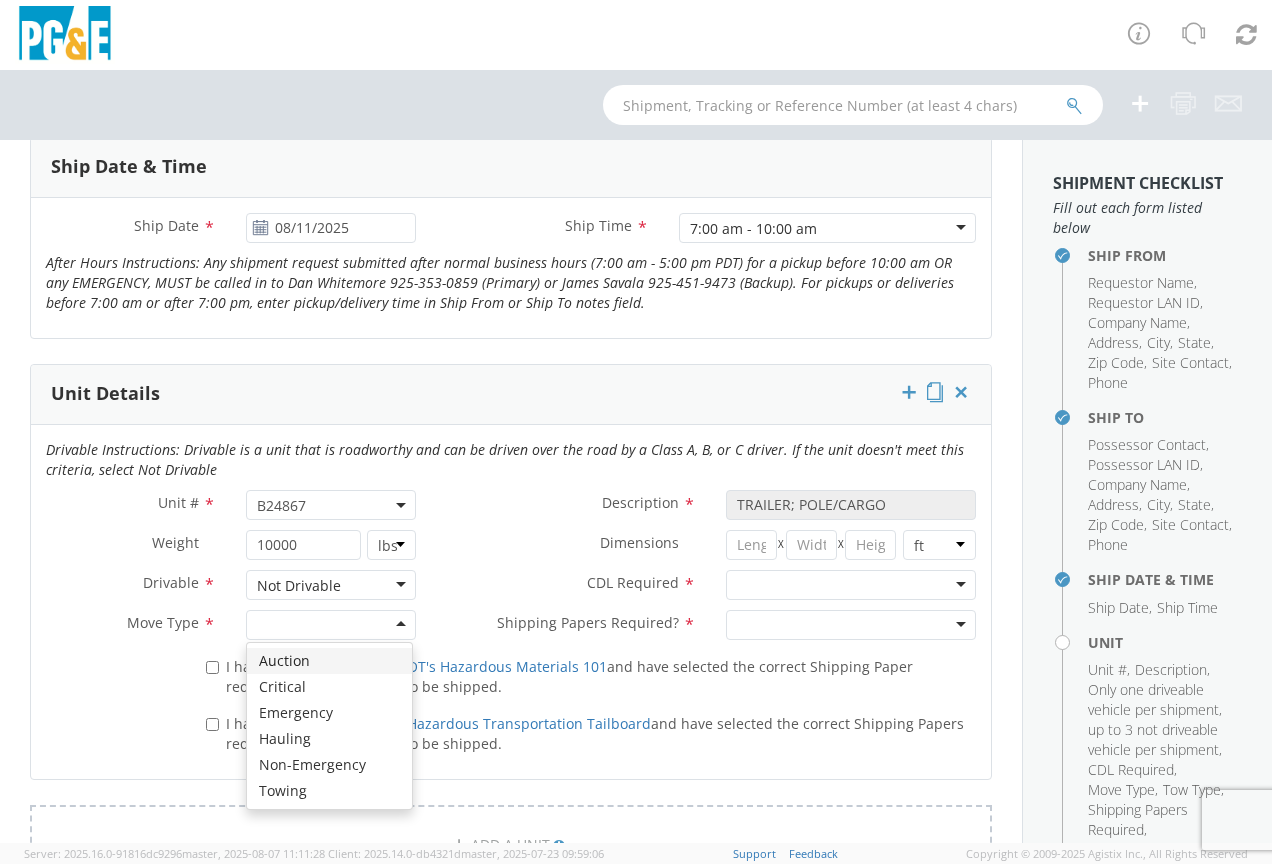 click 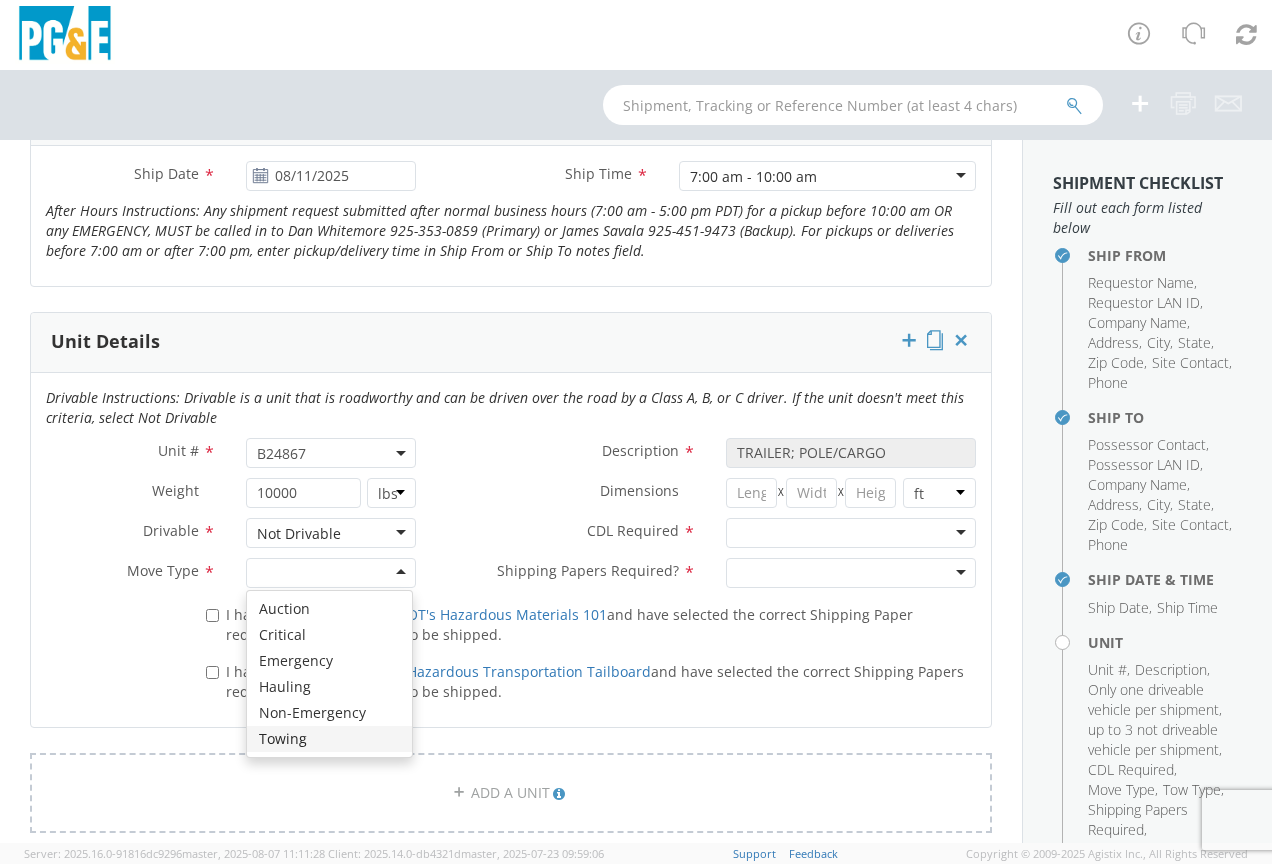 scroll, scrollTop: 900, scrollLeft: 0, axis: vertical 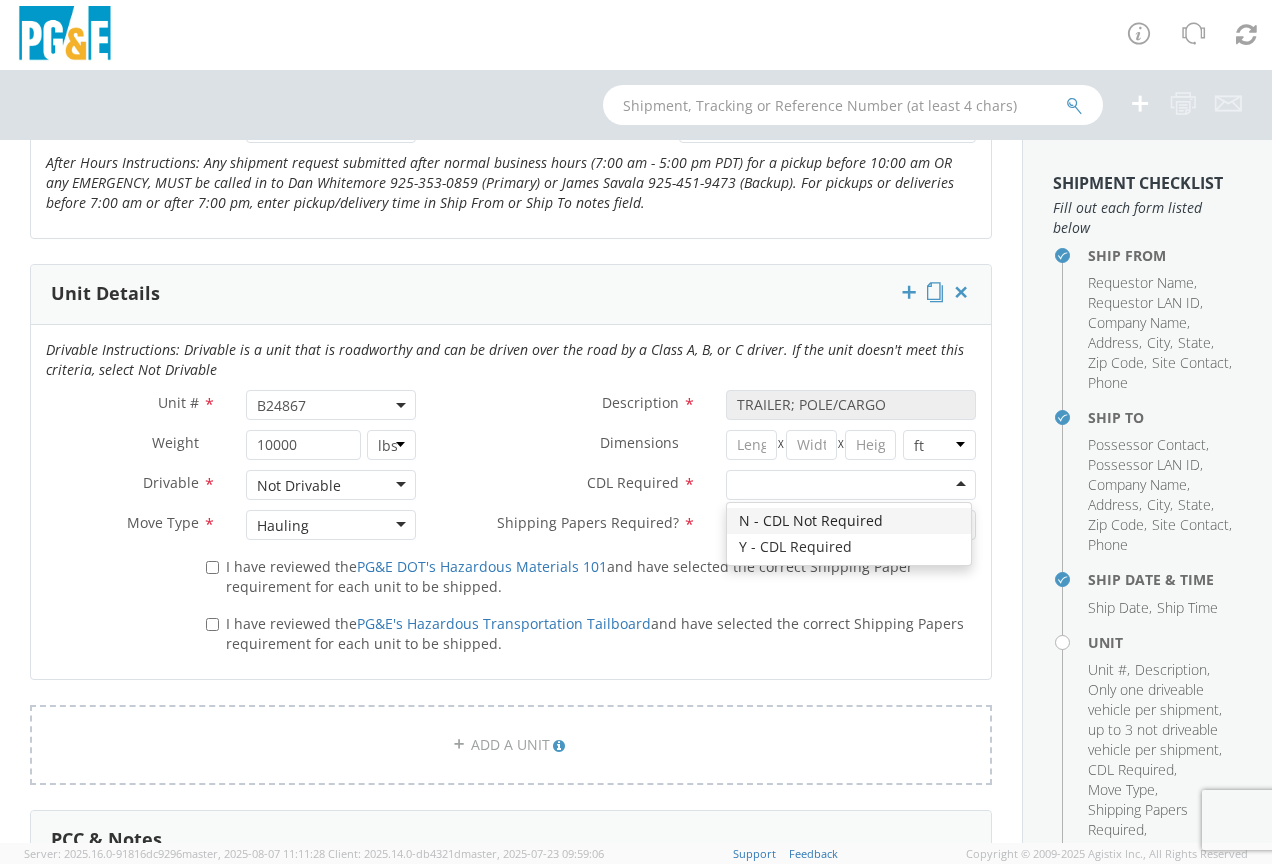 click 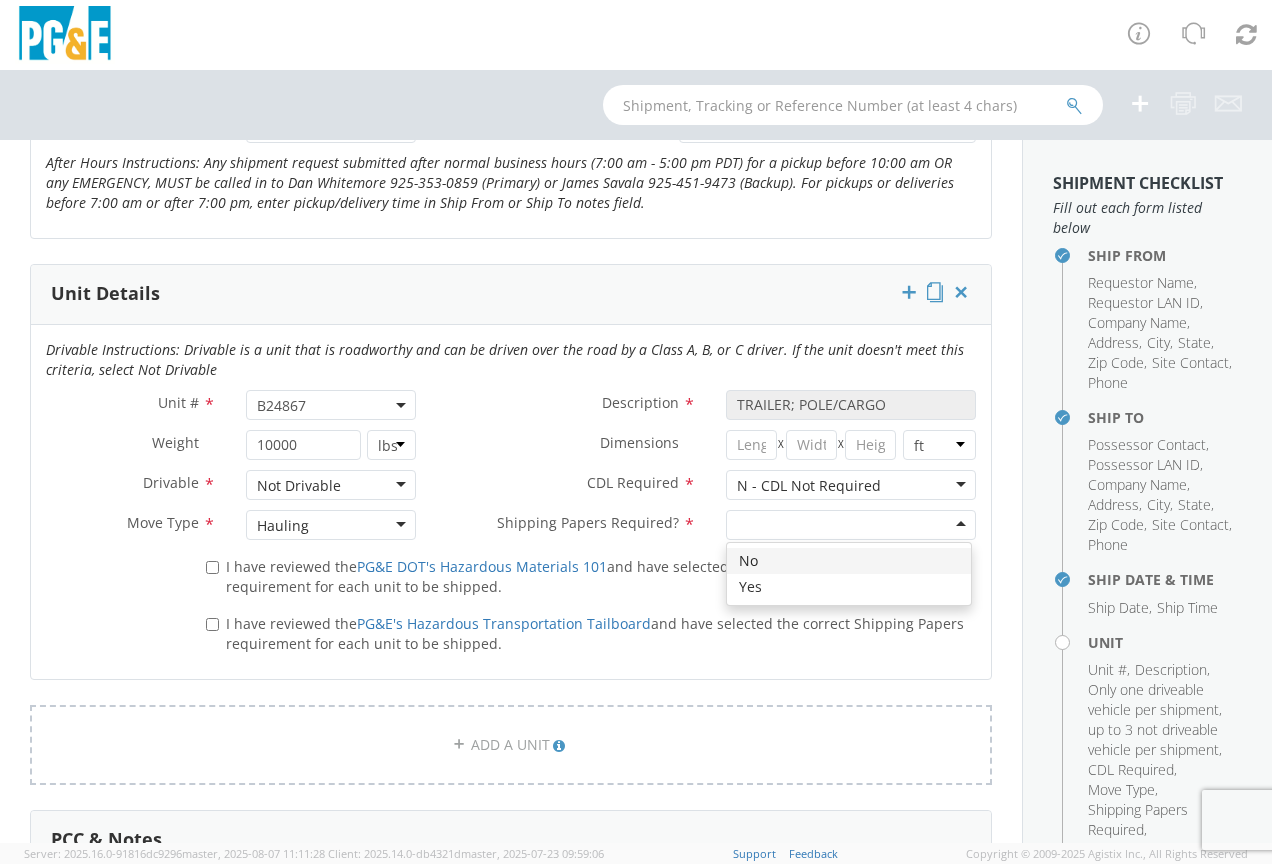 click 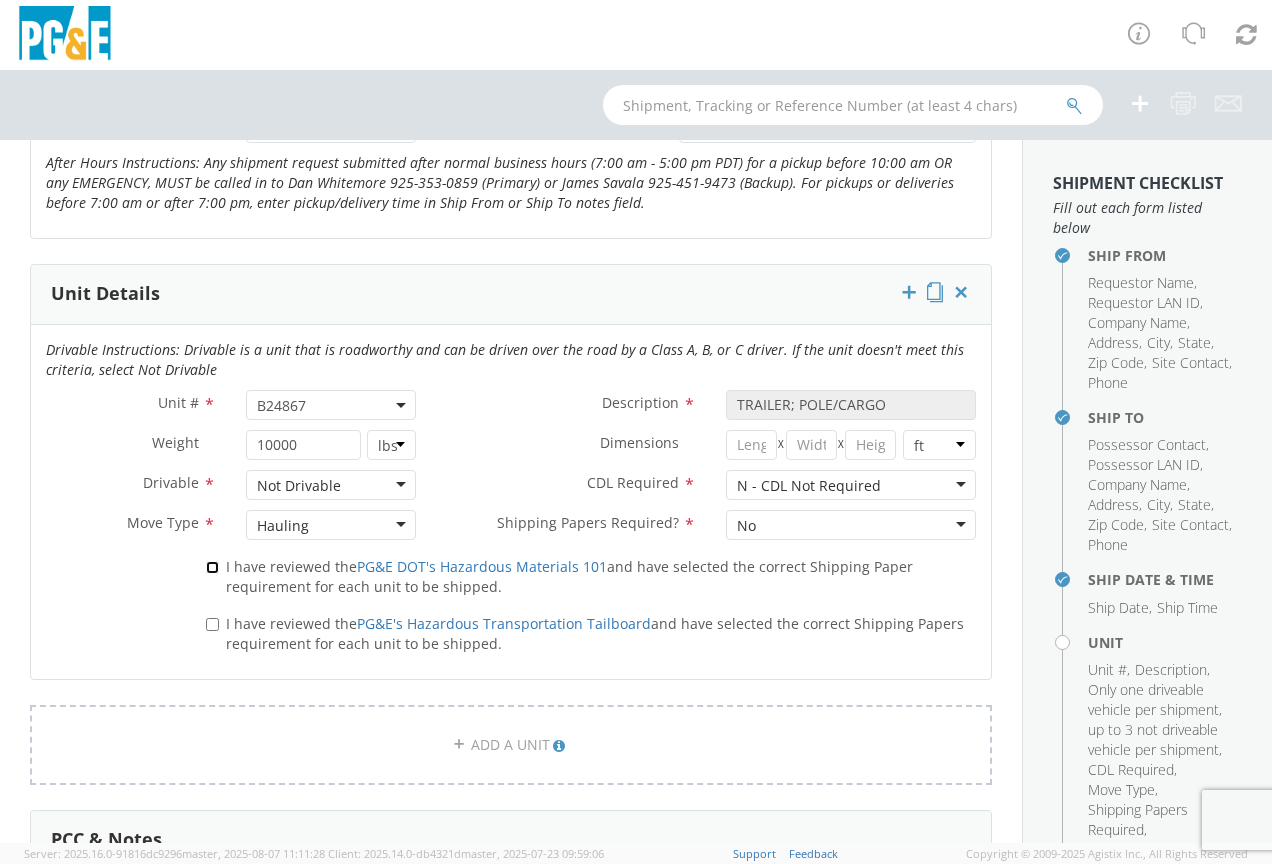 click on "I have reviewed the  PG&E DOT's Hazardous Materials 101
and have selected the correct Shipping Paper requirement for each unit to be shipped." at bounding box center (212, 567) 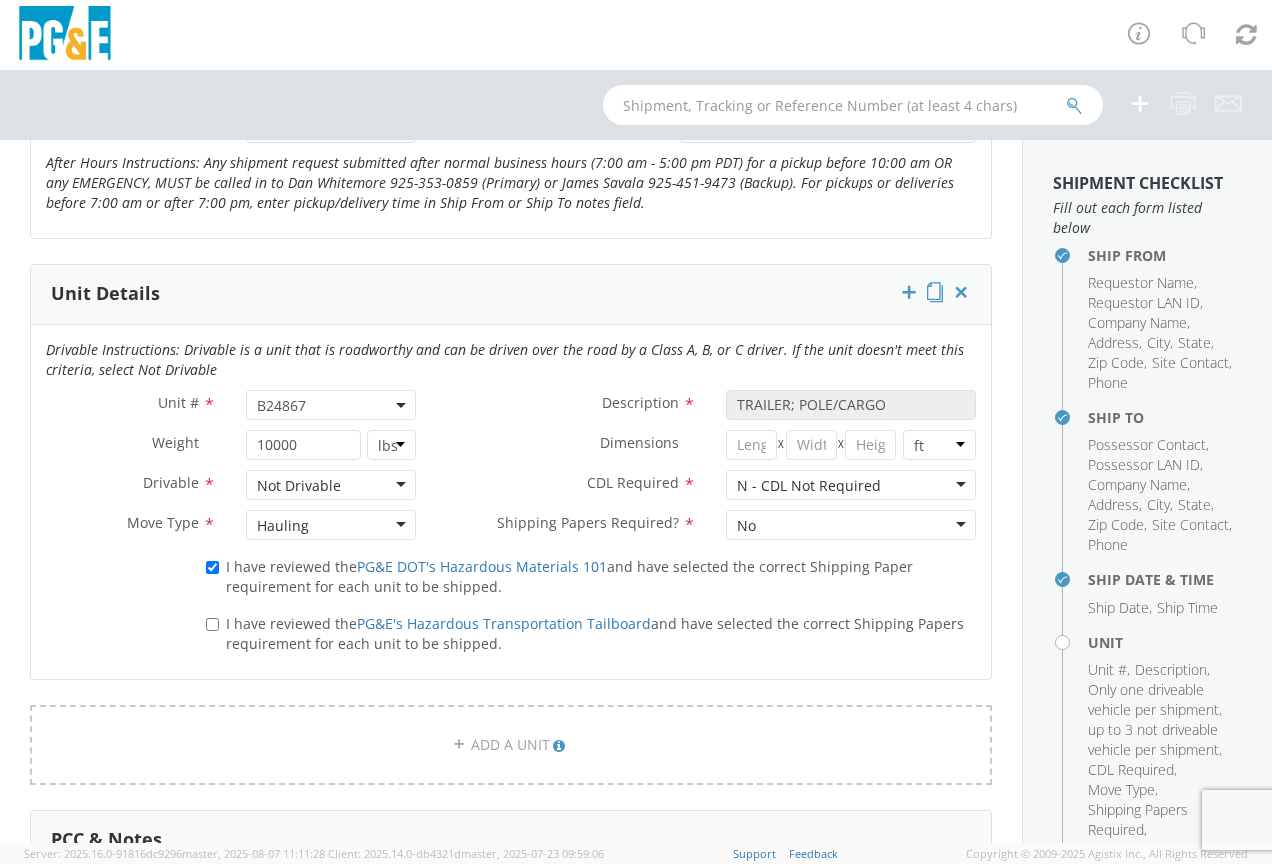 click on "I have reviewed the  PG&E's Hazardous Transportation Tailboard
and have selected the correct Shipping Papers requirement for each unit to be shipped." 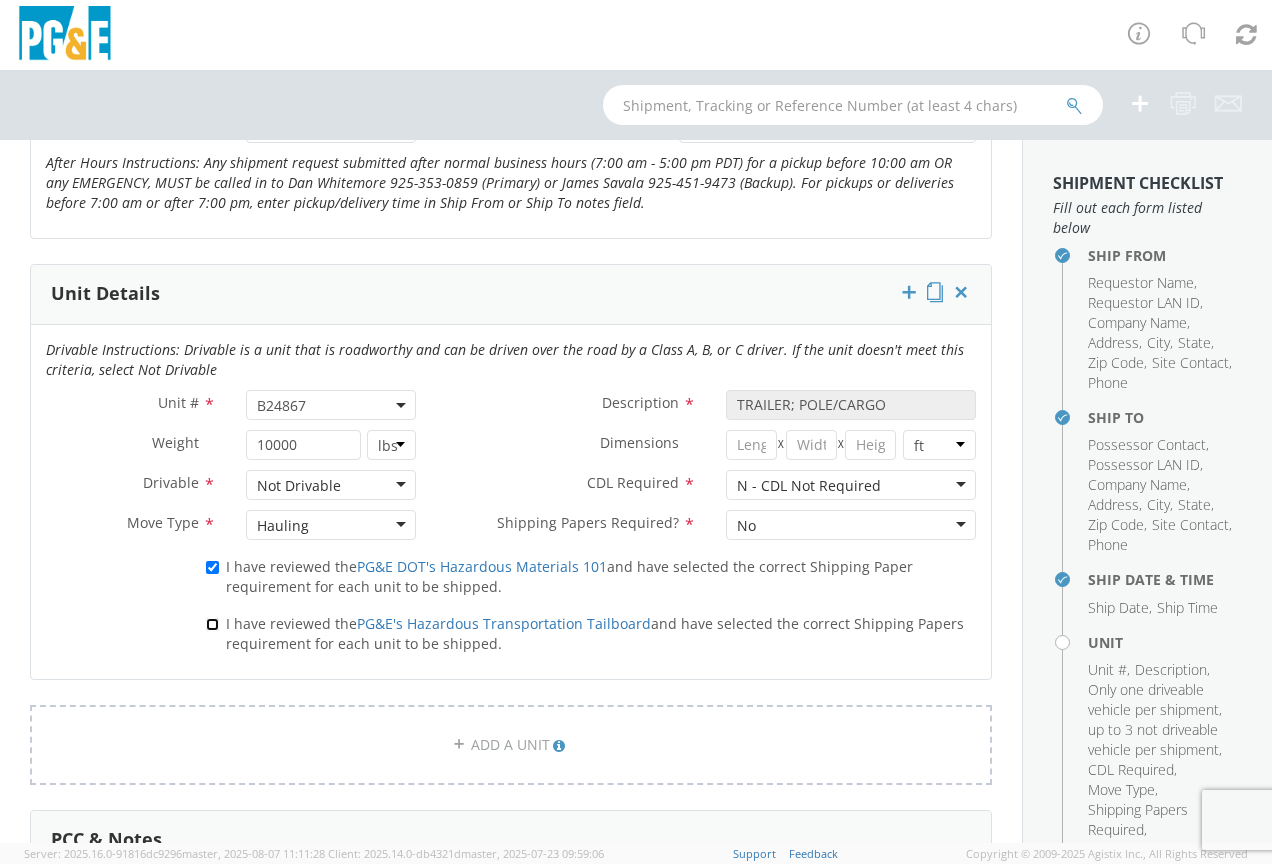 click on "I have reviewed the  PG&E's Hazardous Transportation Tailboard
and have selected the correct Shipping Papers requirement for each unit to be shipped." at bounding box center [212, 624] 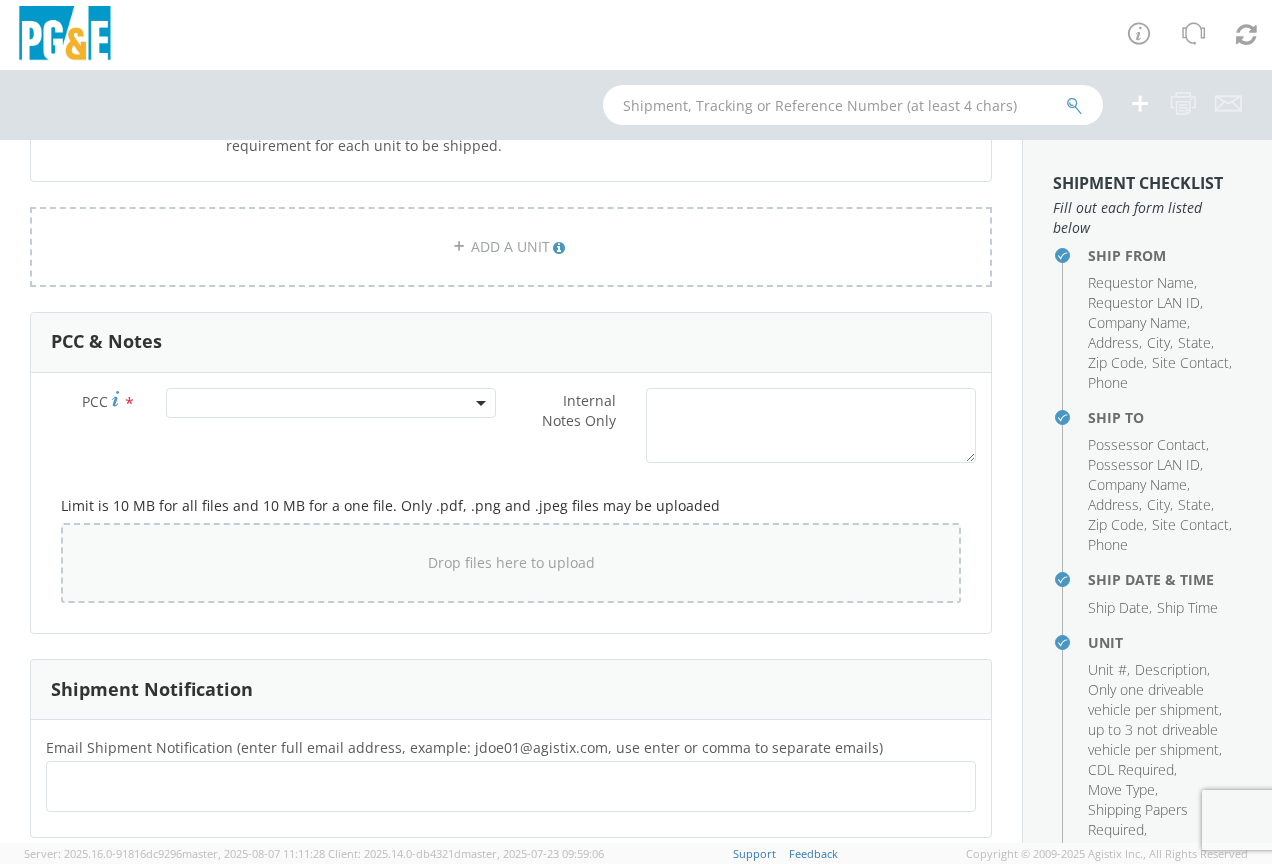 scroll, scrollTop: 1400, scrollLeft: 0, axis: vertical 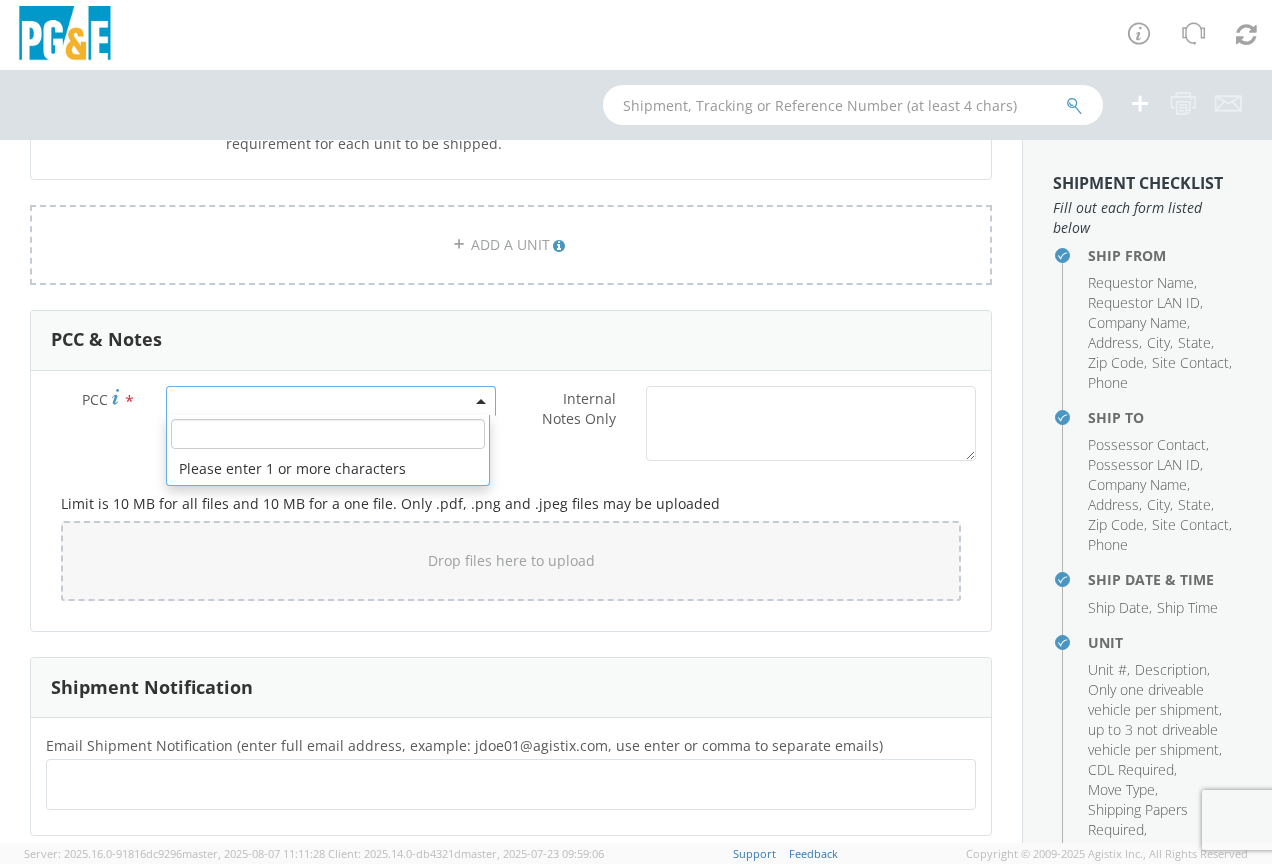 click 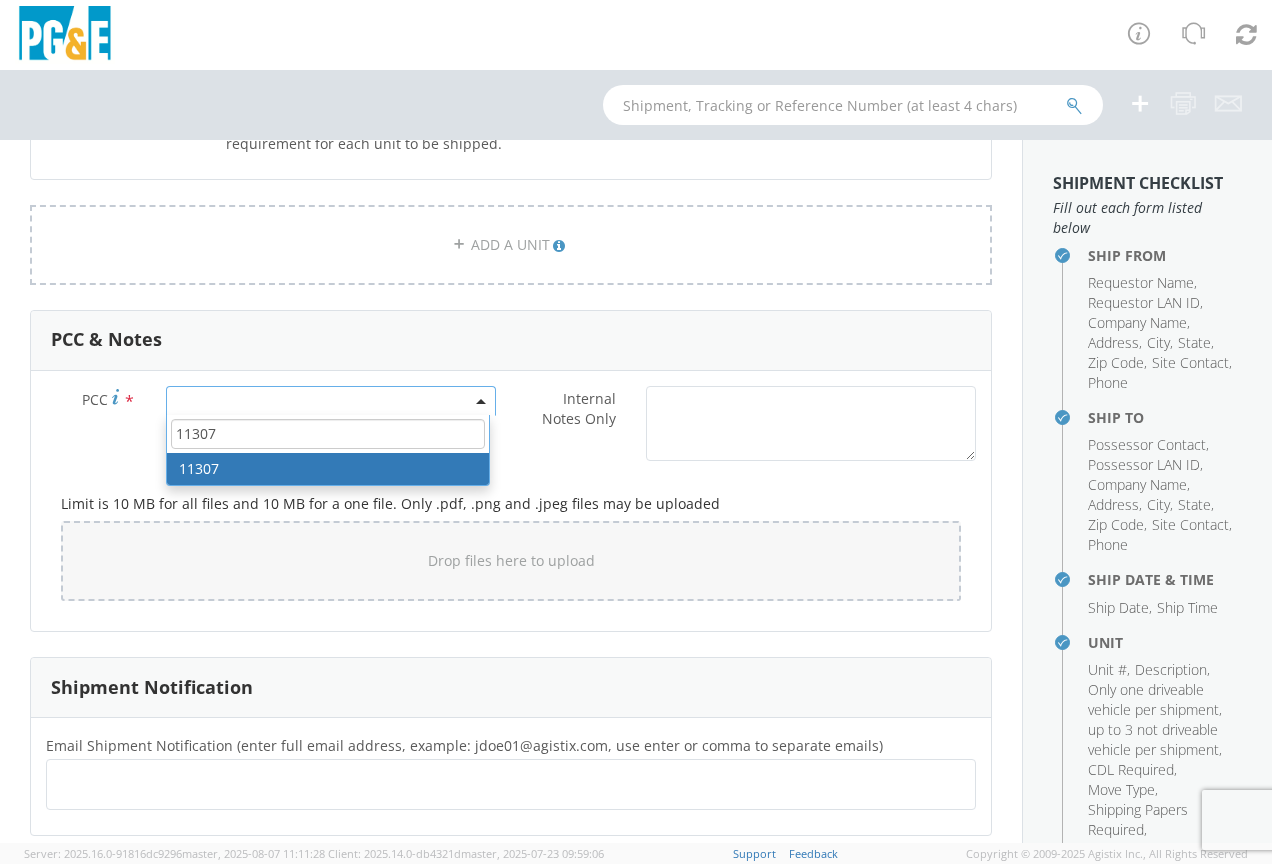 type on "11307" 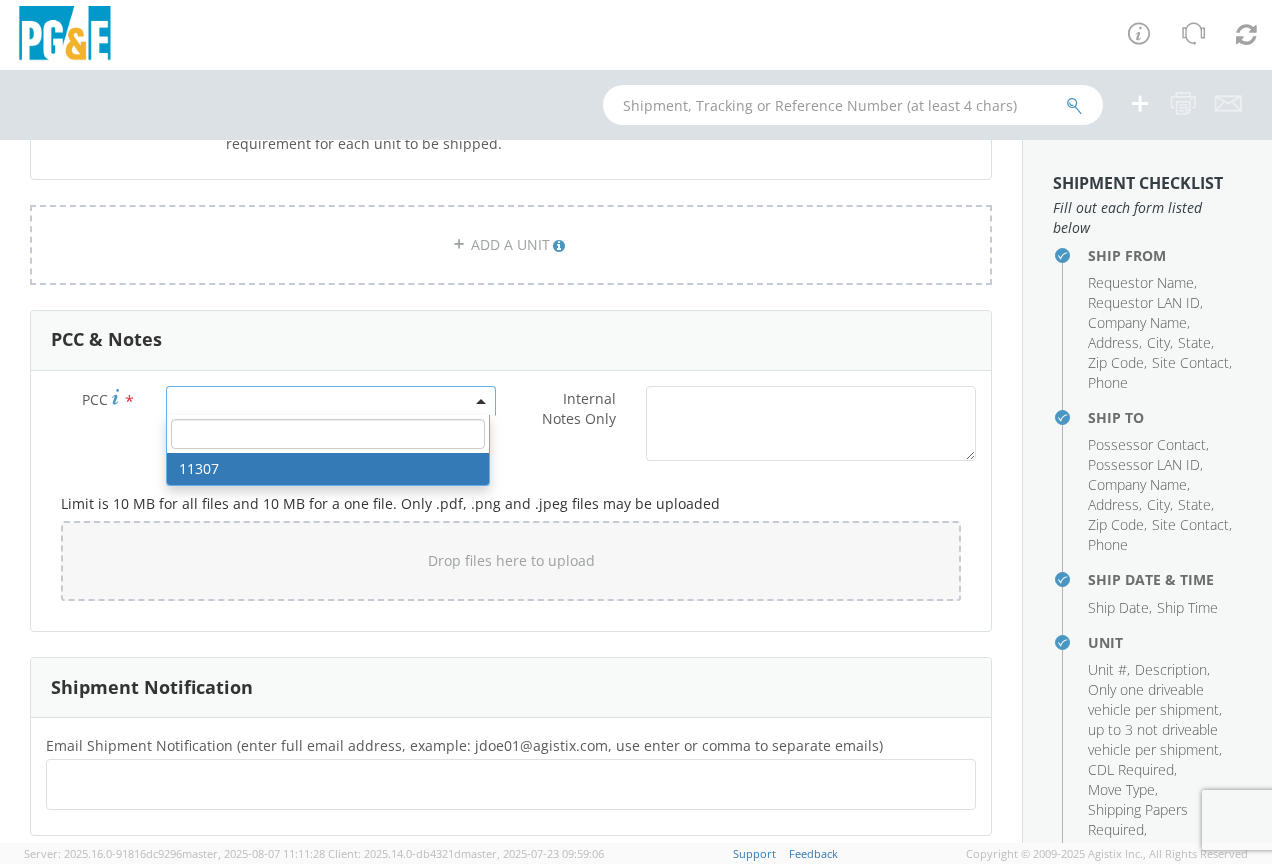 select on "11307" 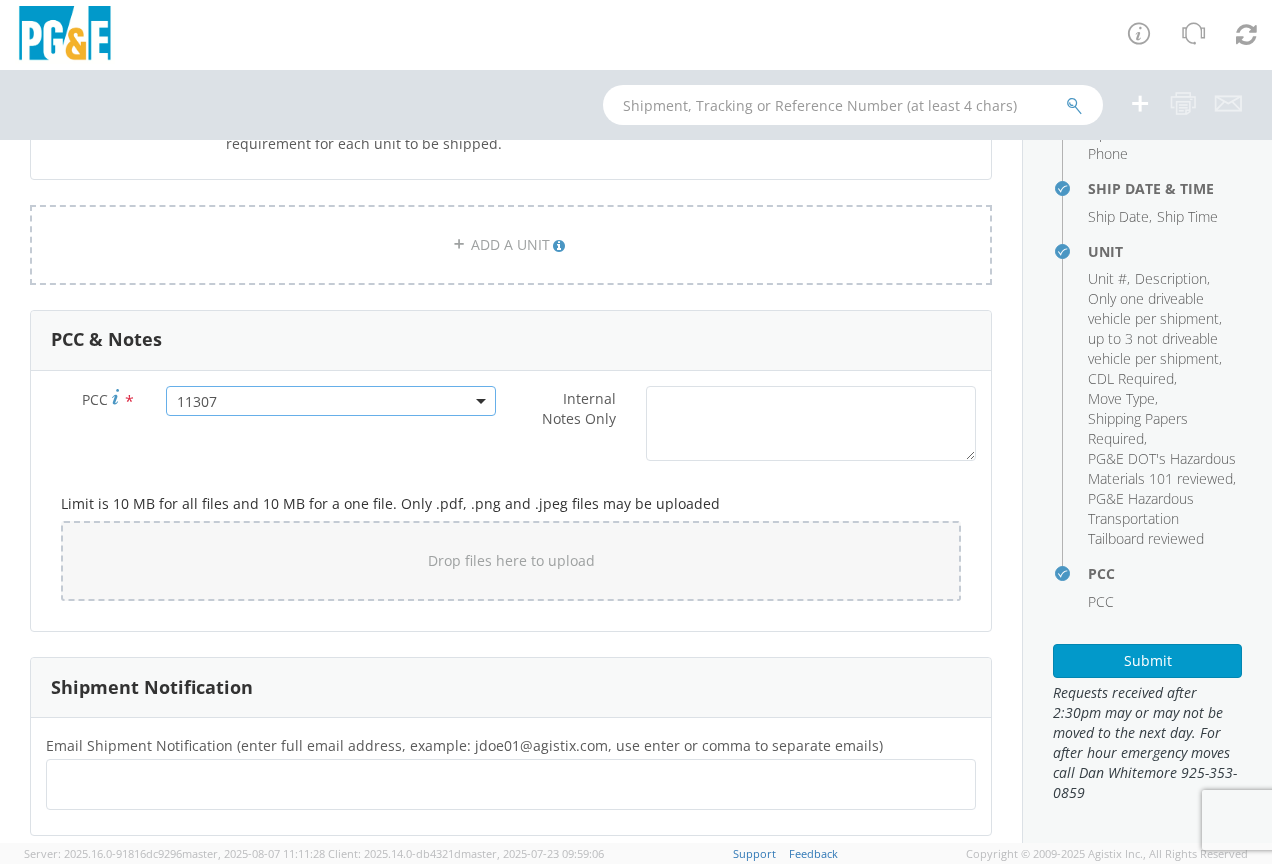 scroll, scrollTop: 431, scrollLeft: 0, axis: vertical 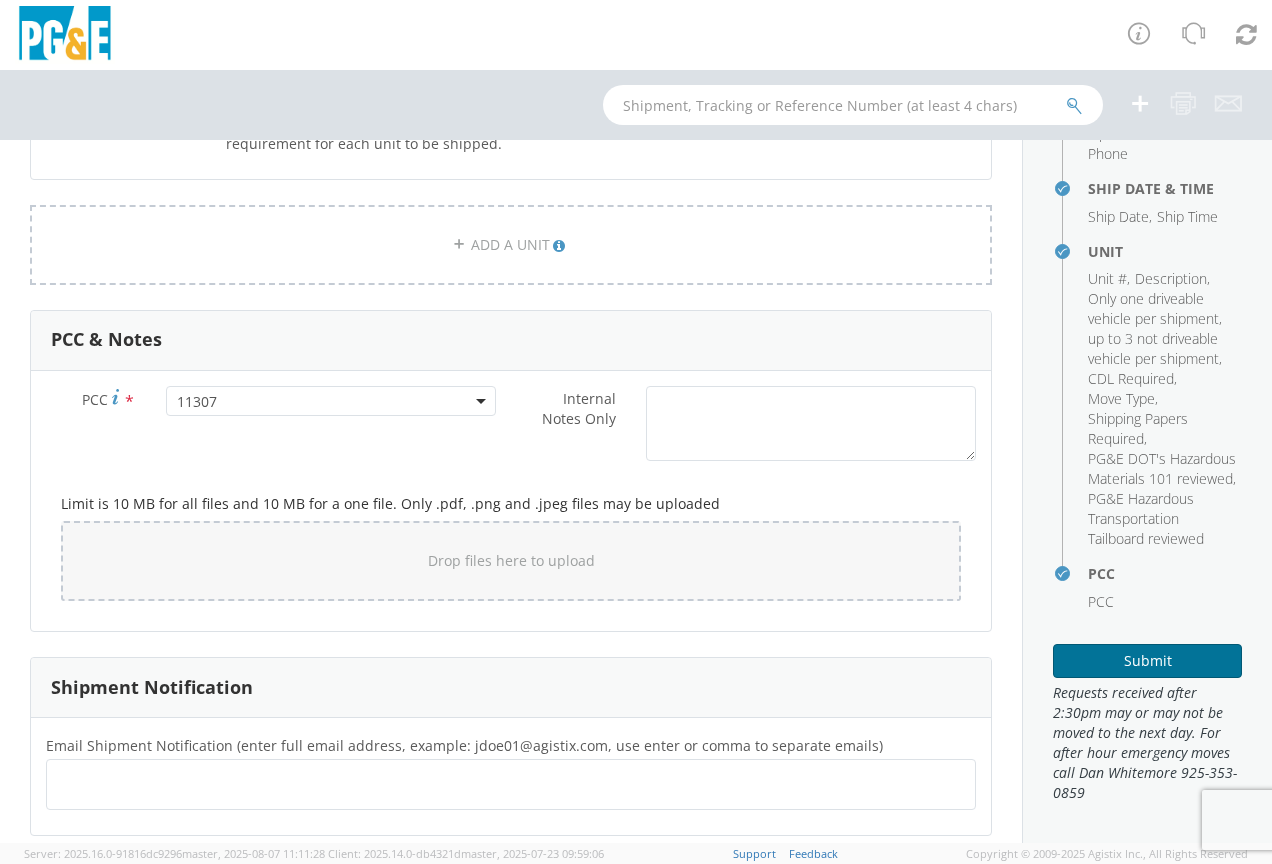 click on "Submit" at bounding box center (1147, 661) 